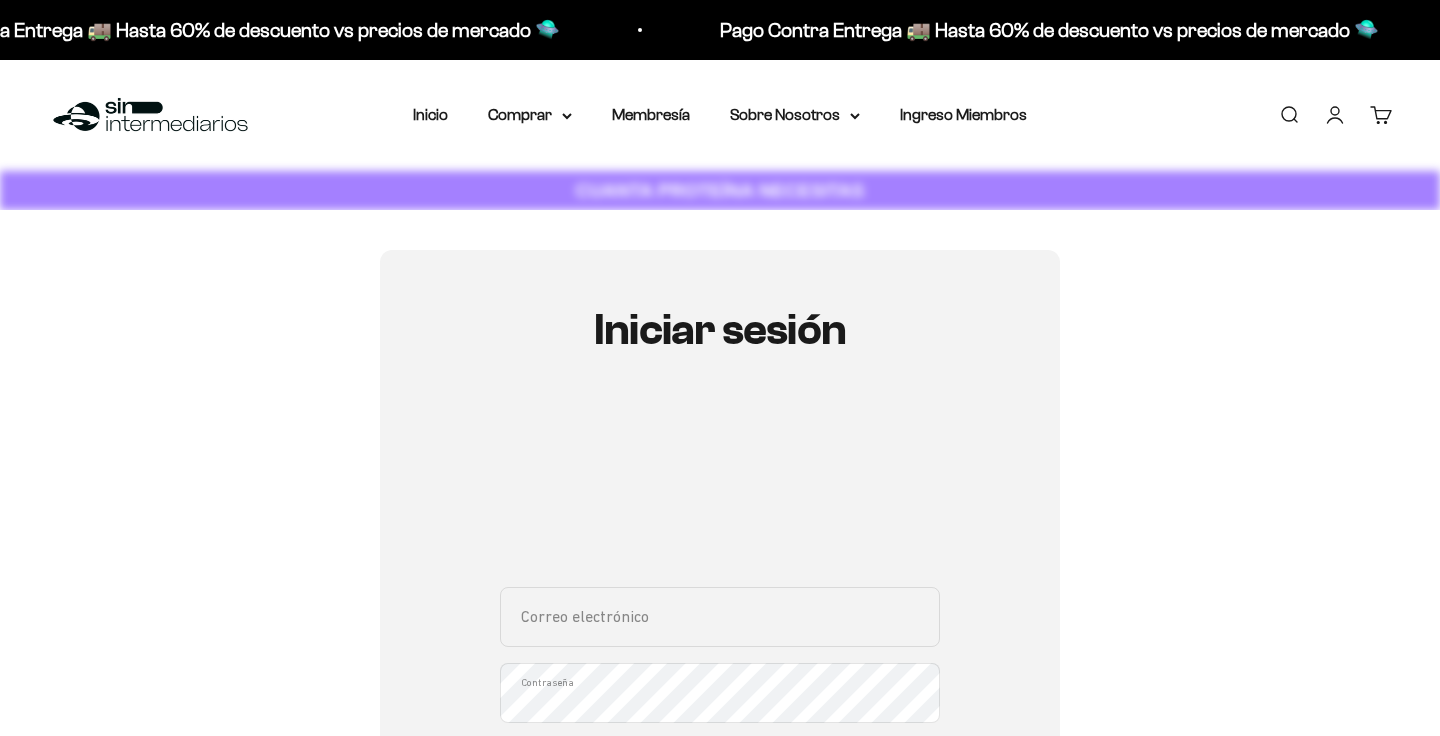 scroll, scrollTop: 0, scrollLeft: 0, axis: both 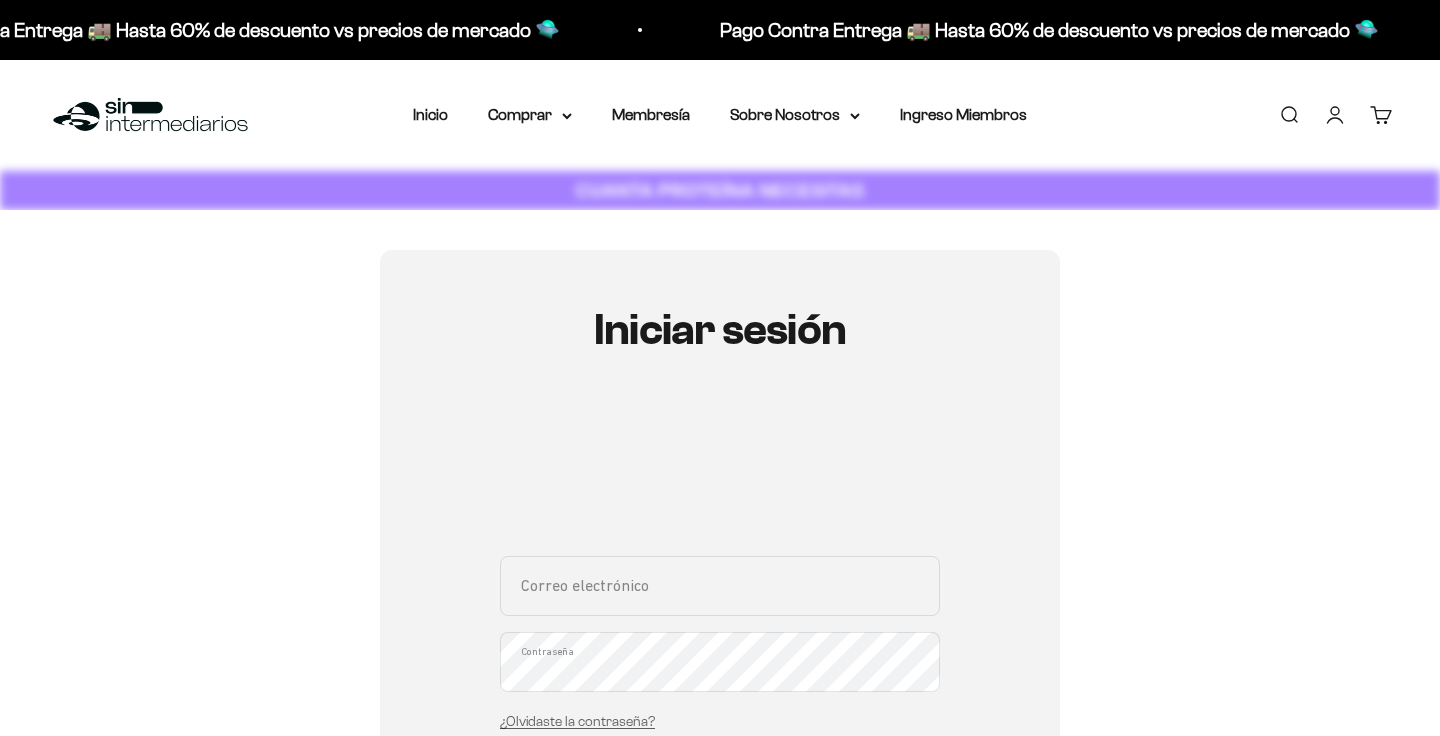 click on "Correo electrónico" at bounding box center [720, 586] 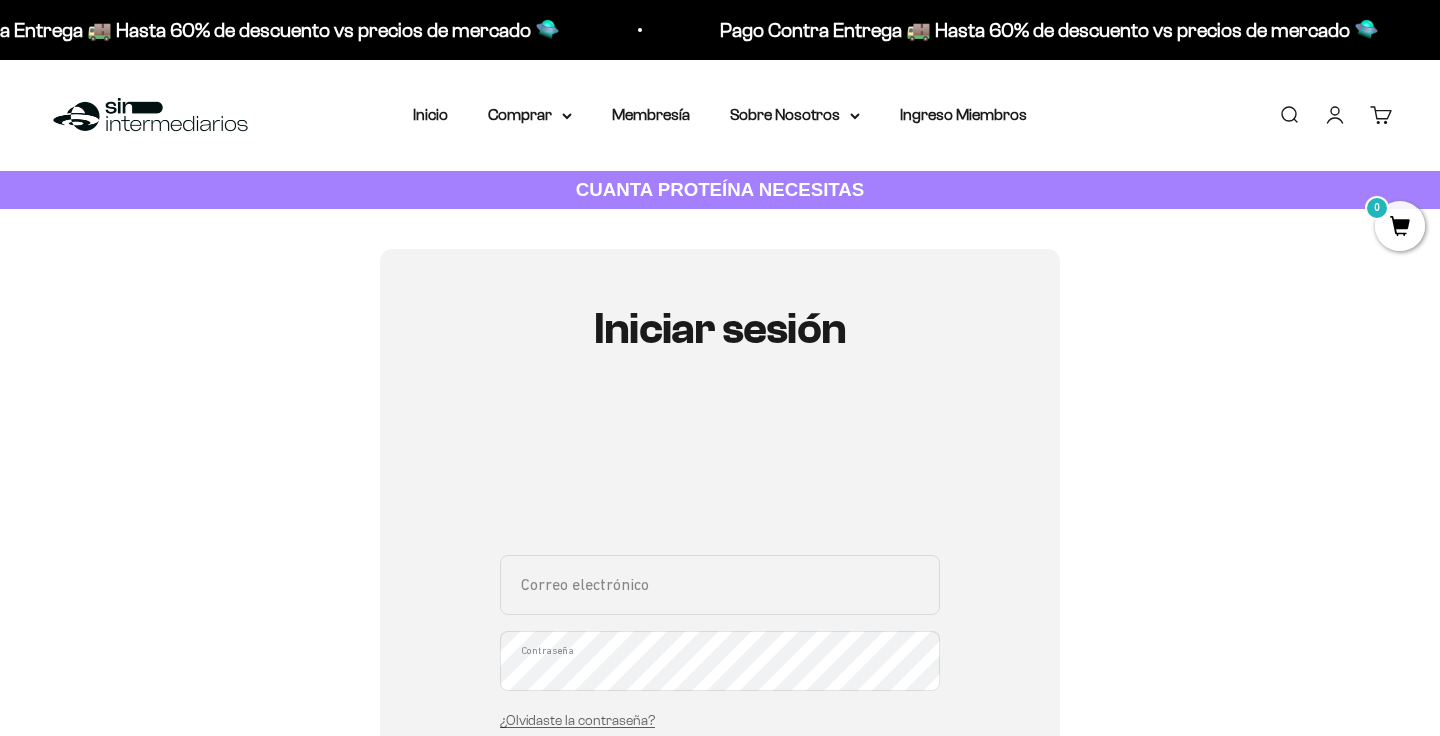 type on "[EMAIL]" 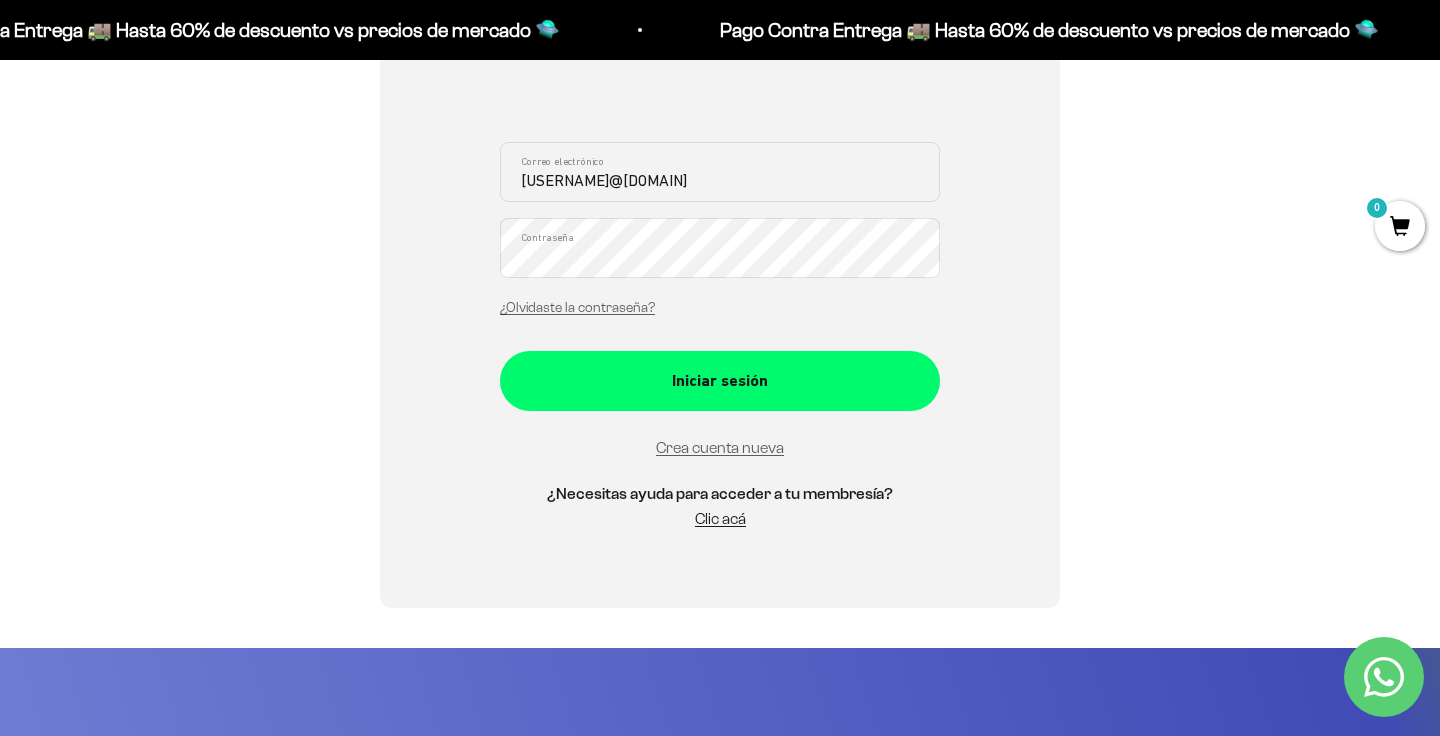 scroll, scrollTop: 447, scrollLeft: 0, axis: vertical 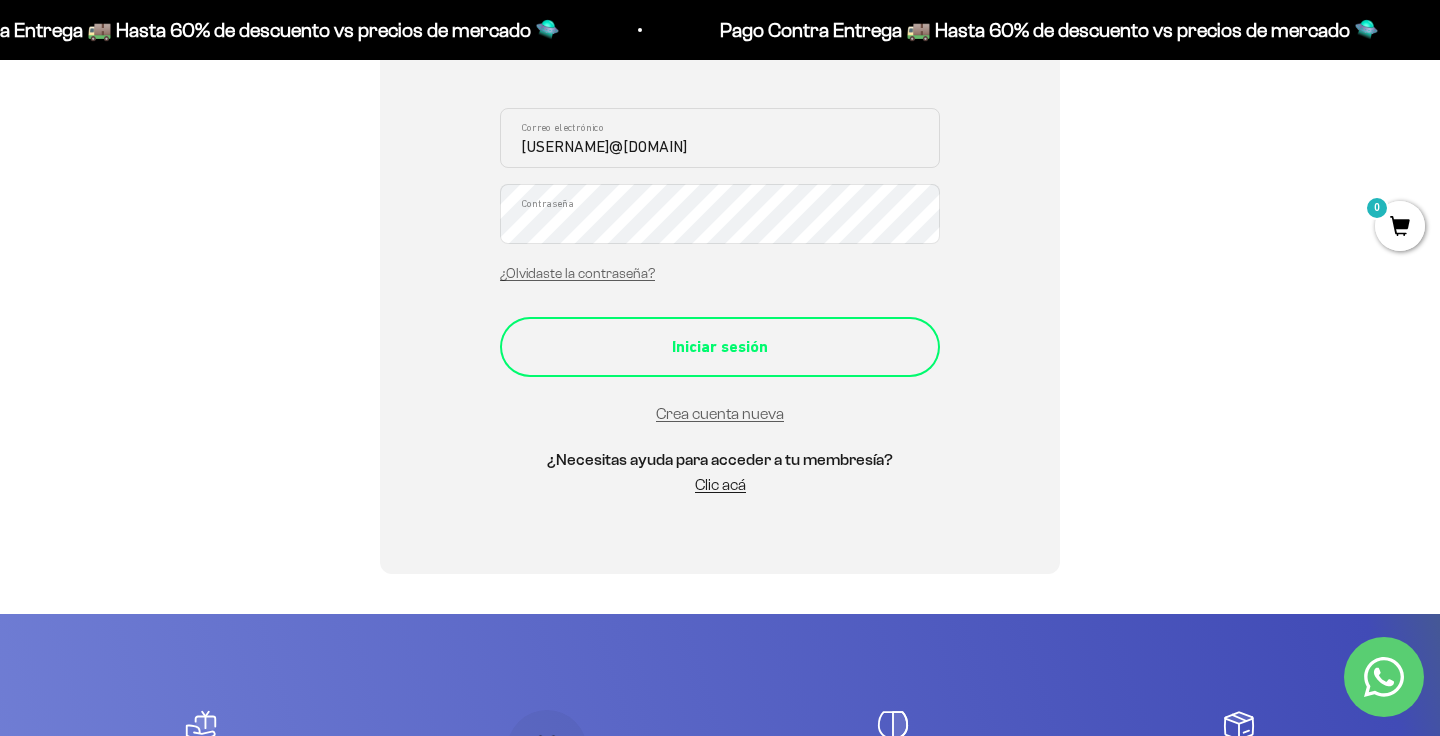 click on "Iniciar sesión" at bounding box center [720, 347] 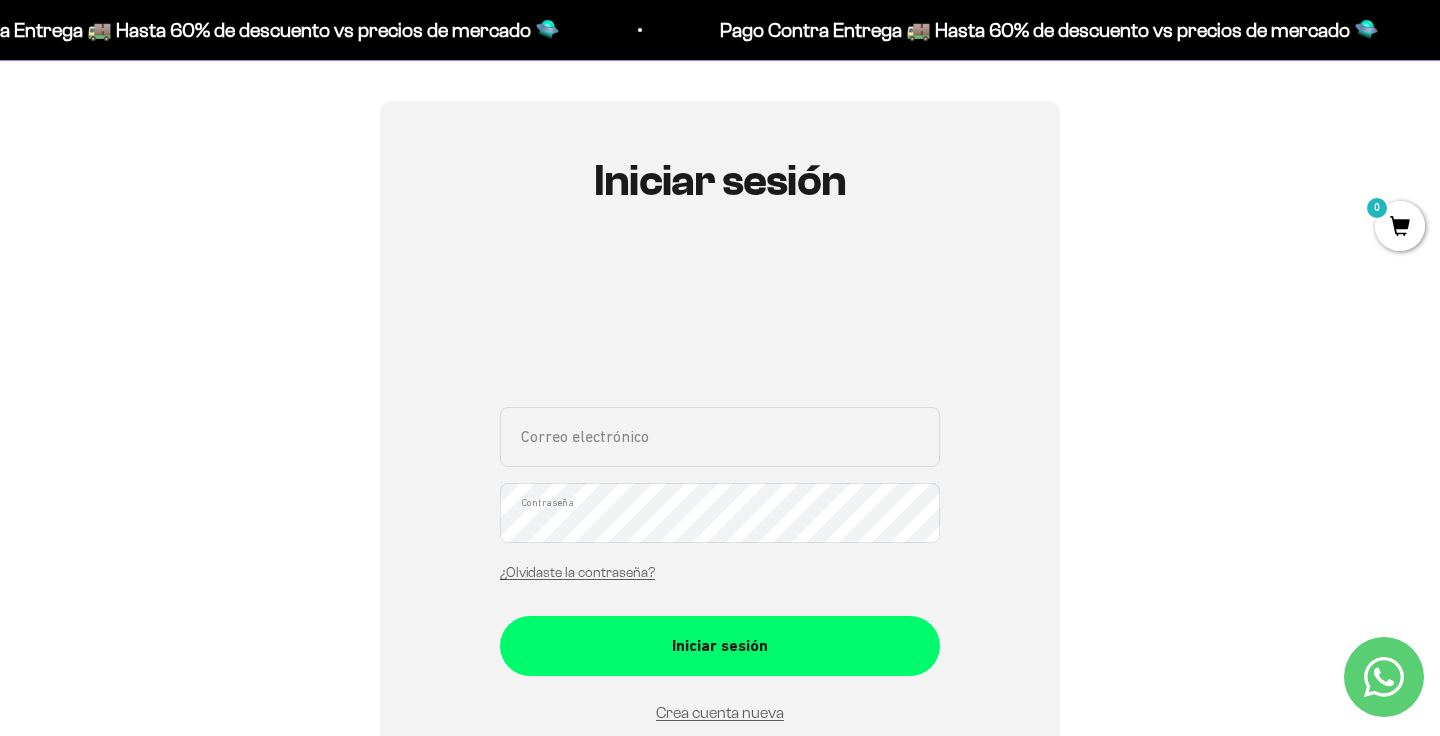 scroll, scrollTop: 181, scrollLeft: 0, axis: vertical 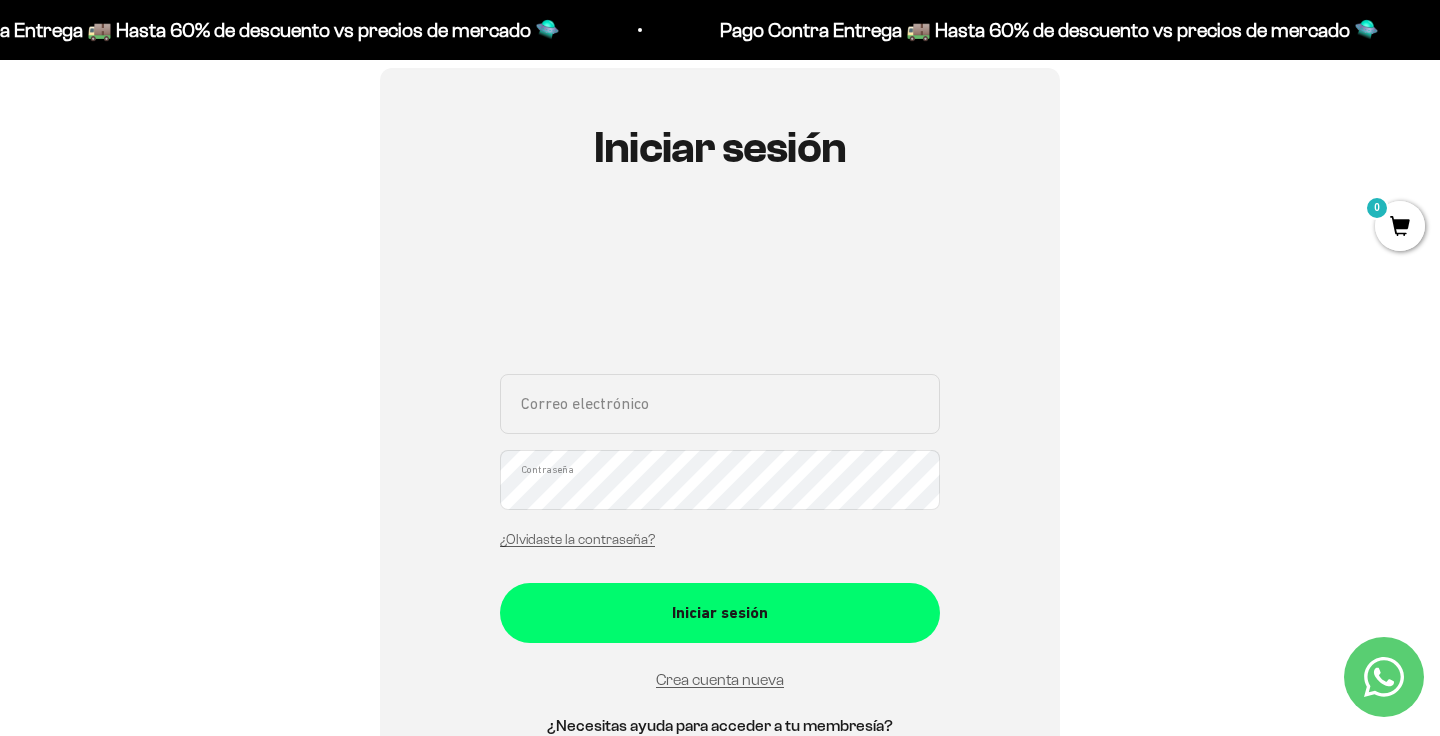 click on "Correo electrónico" at bounding box center [720, 404] 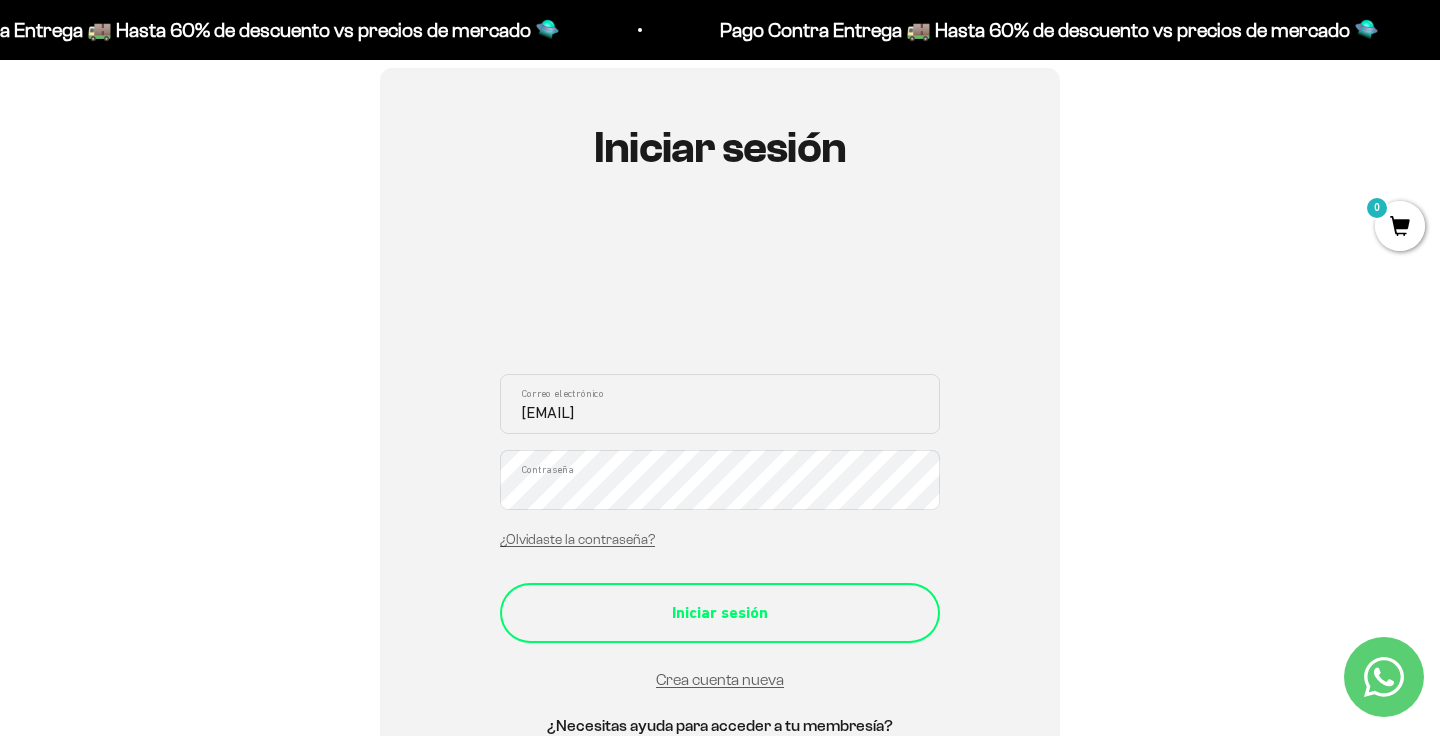 click on "Iniciar sesión" at bounding box center [720, 613] 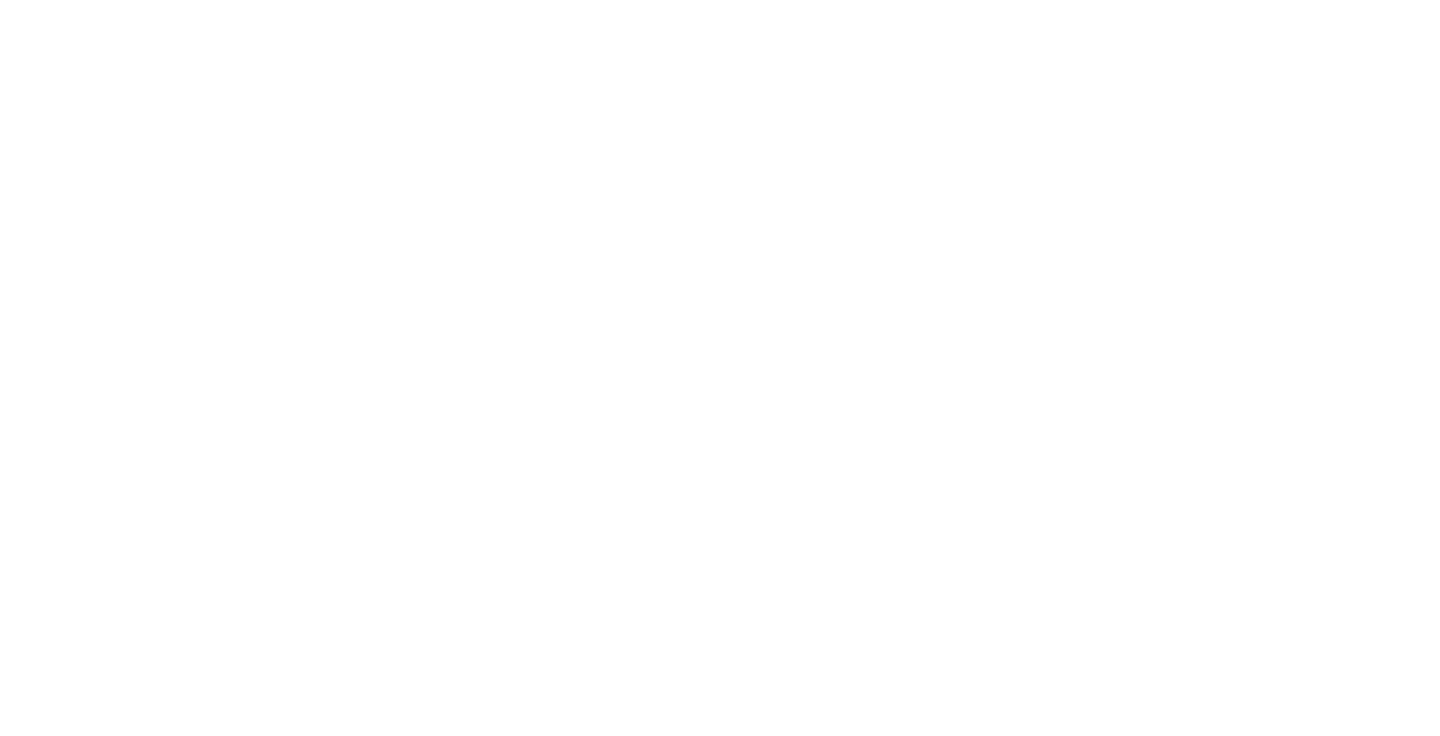scroll, scrollTop: 0, scrollLeft: 0, axis: both 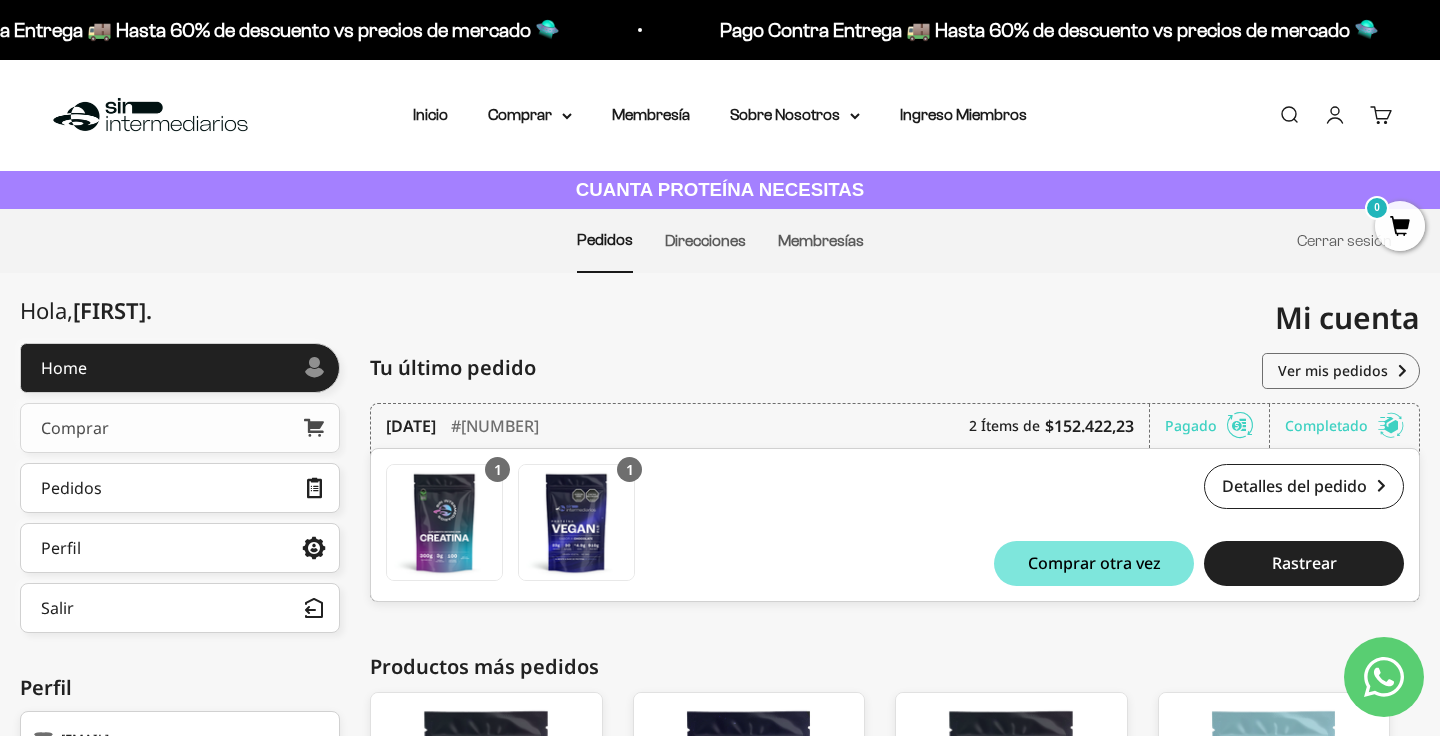 click on "Comprar" at bounding box center [180, 428] 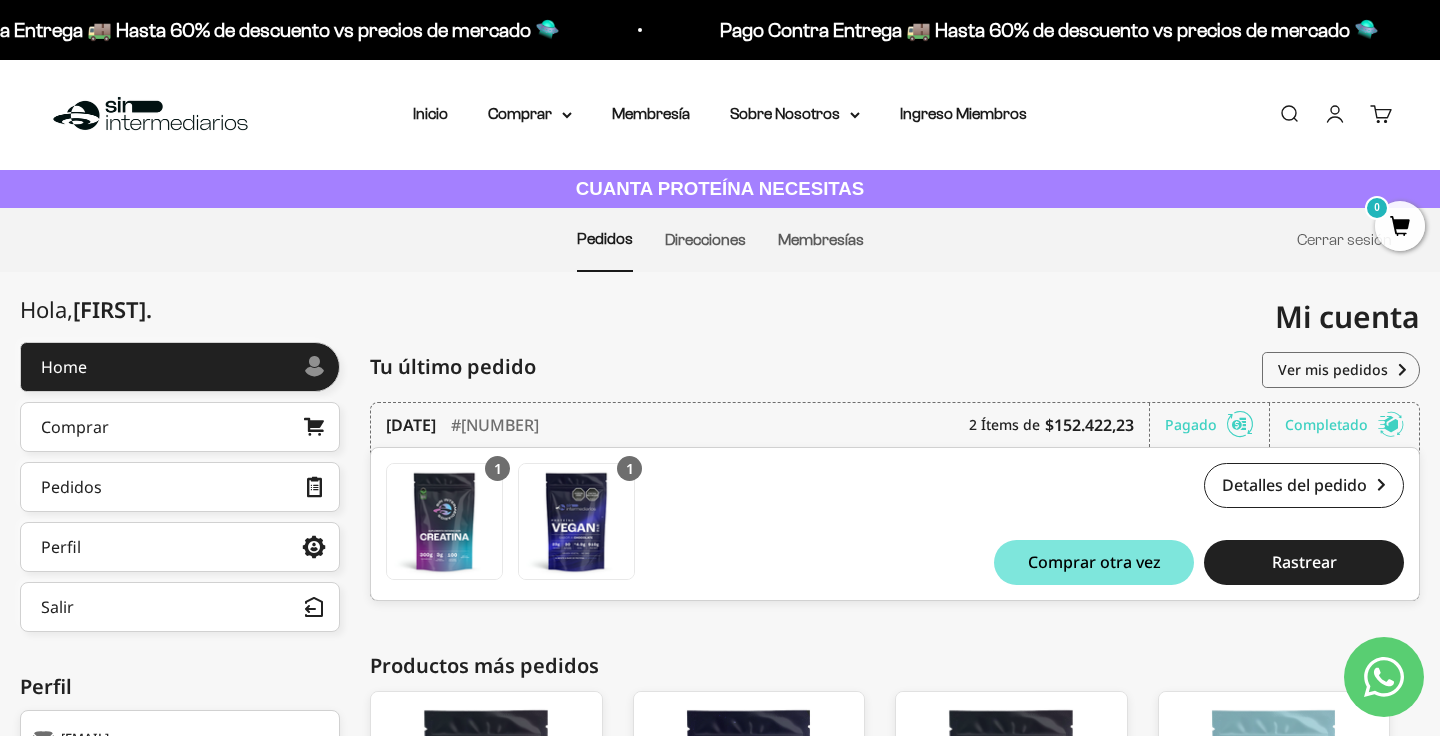 scroll, scrollTop: 0, scrollLeft: 0, axis: both 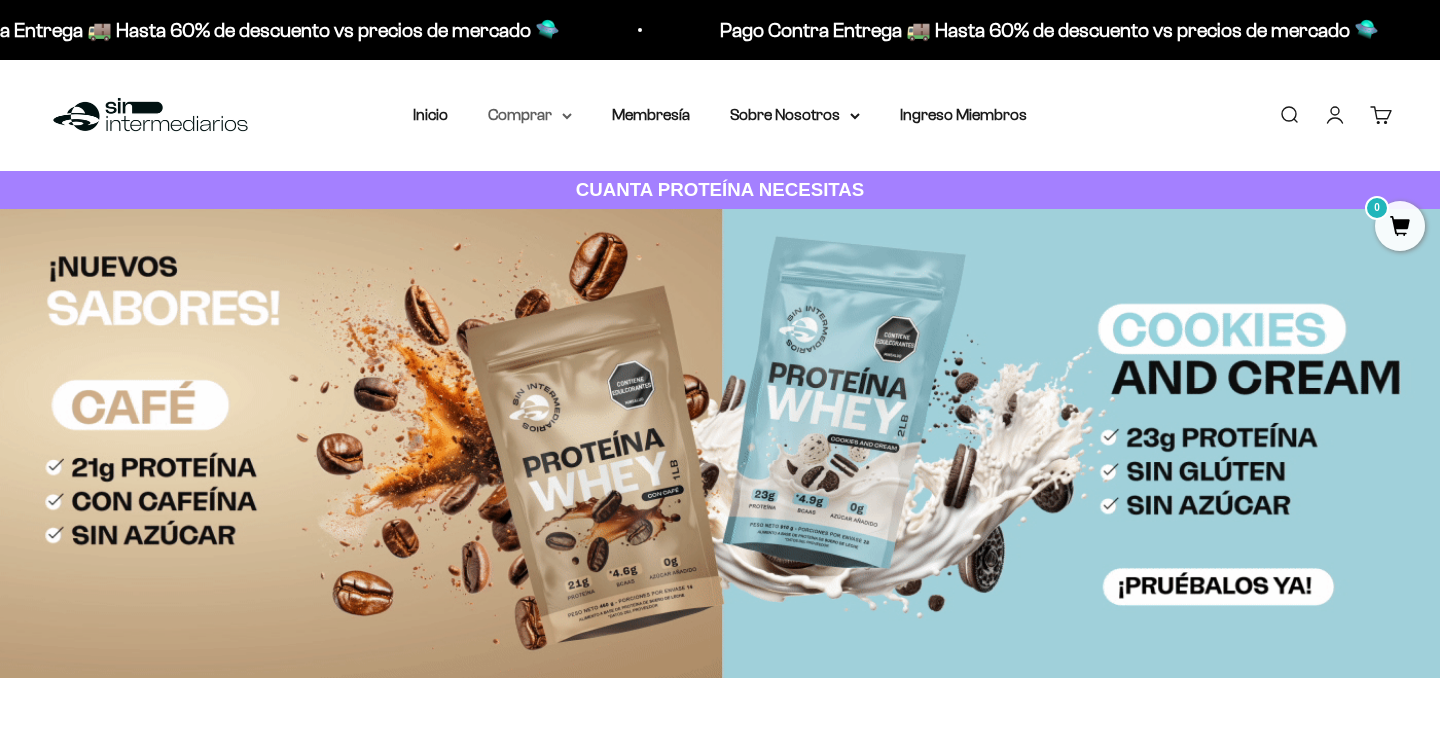 click on "Comprar" at bounding box center [530, 115] 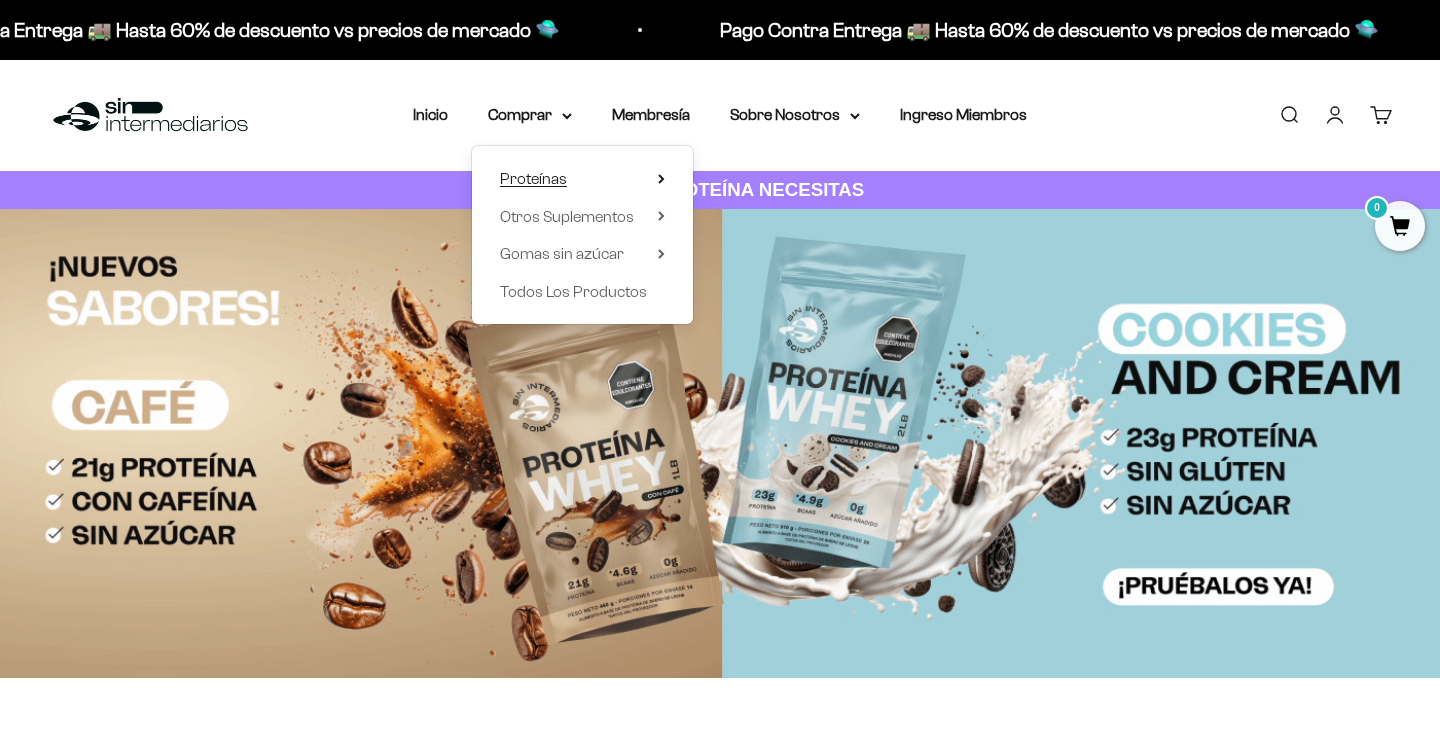 click on "Proteínas" at bounding box center (533, 178) 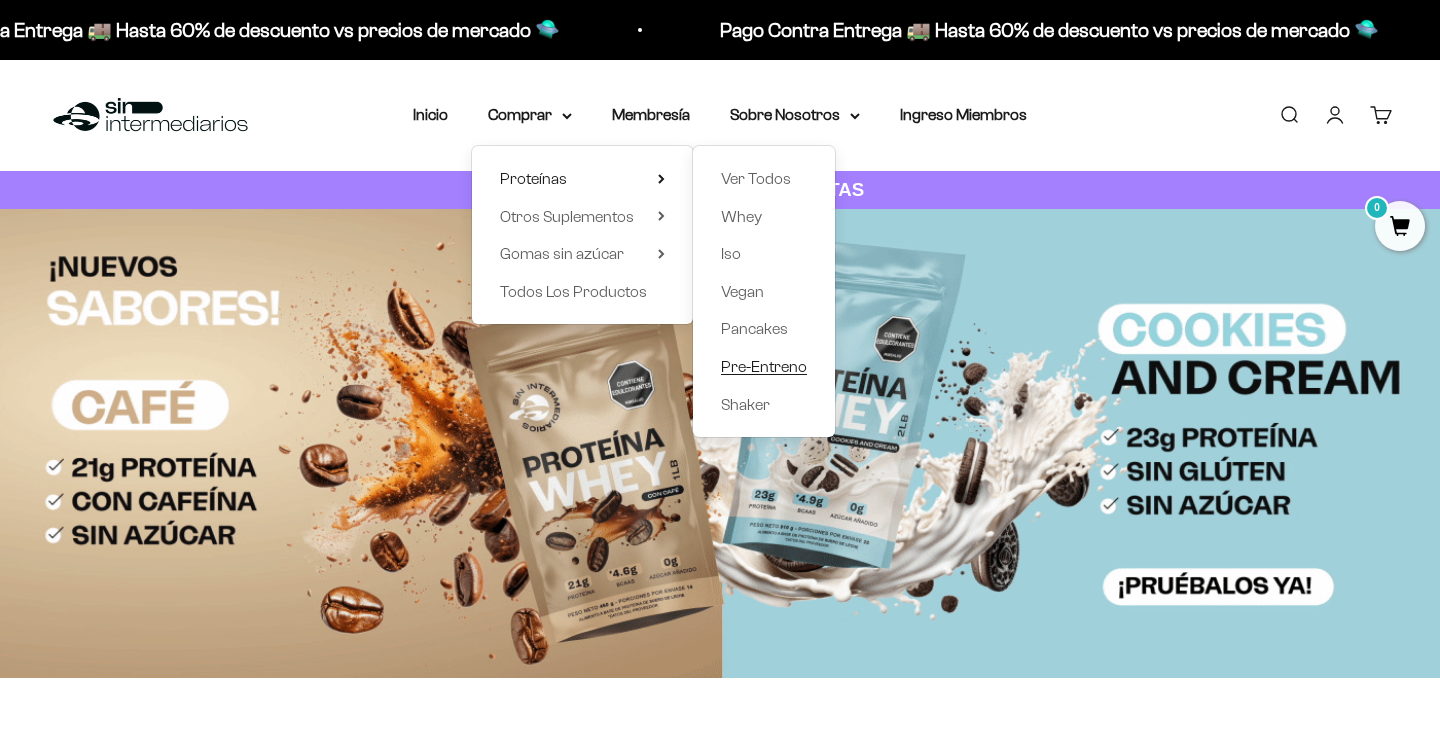 click on "Pre-Entreno" at bounding box center [764, 366] 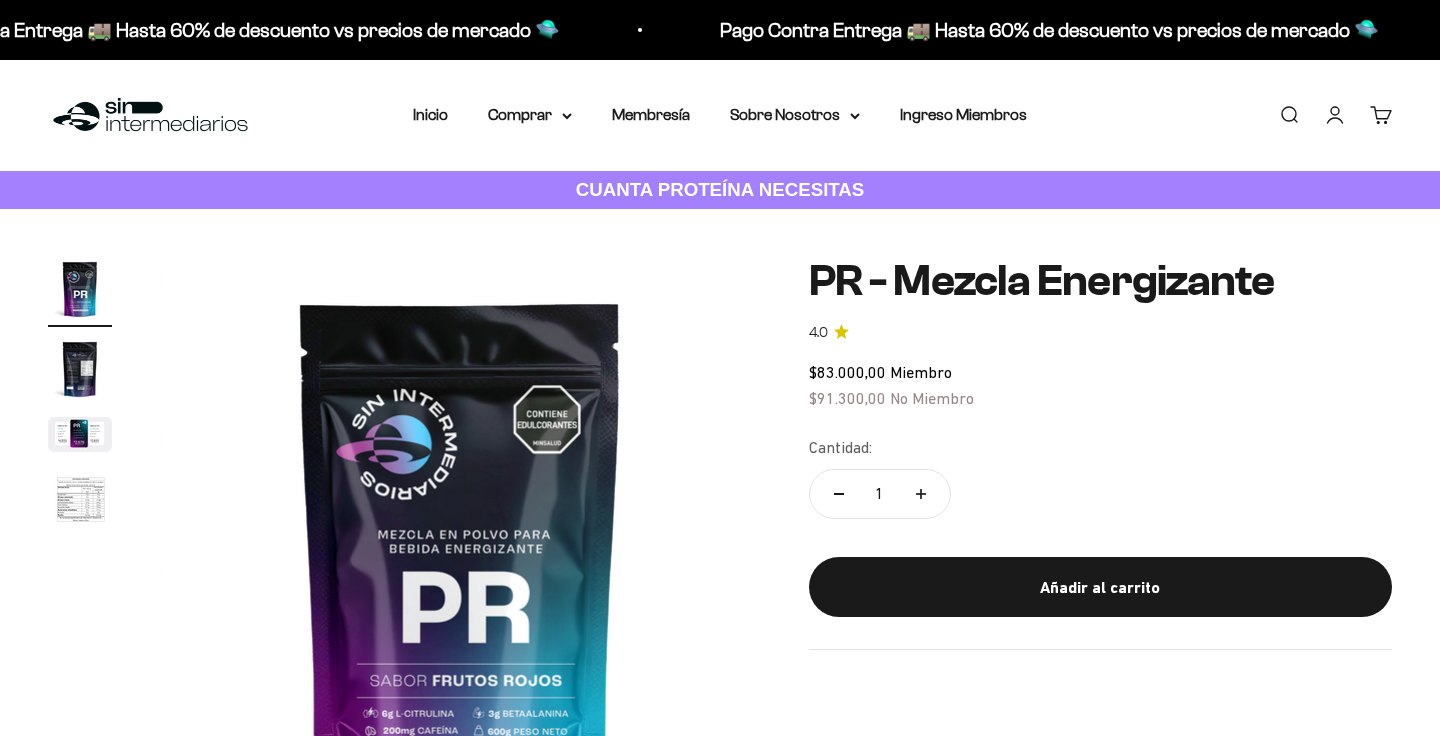 scroll, scrollTop: 0, scrollLeft: 0, axis: both 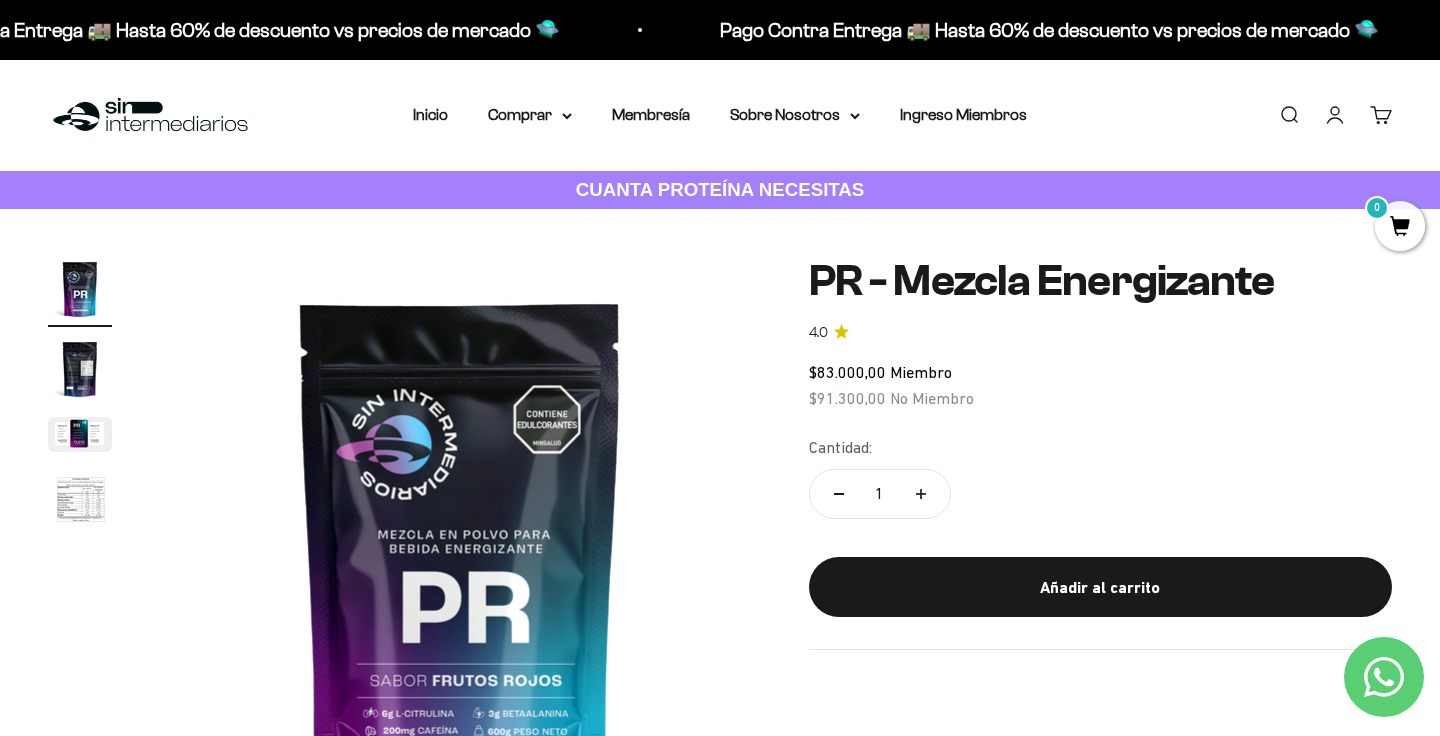 click 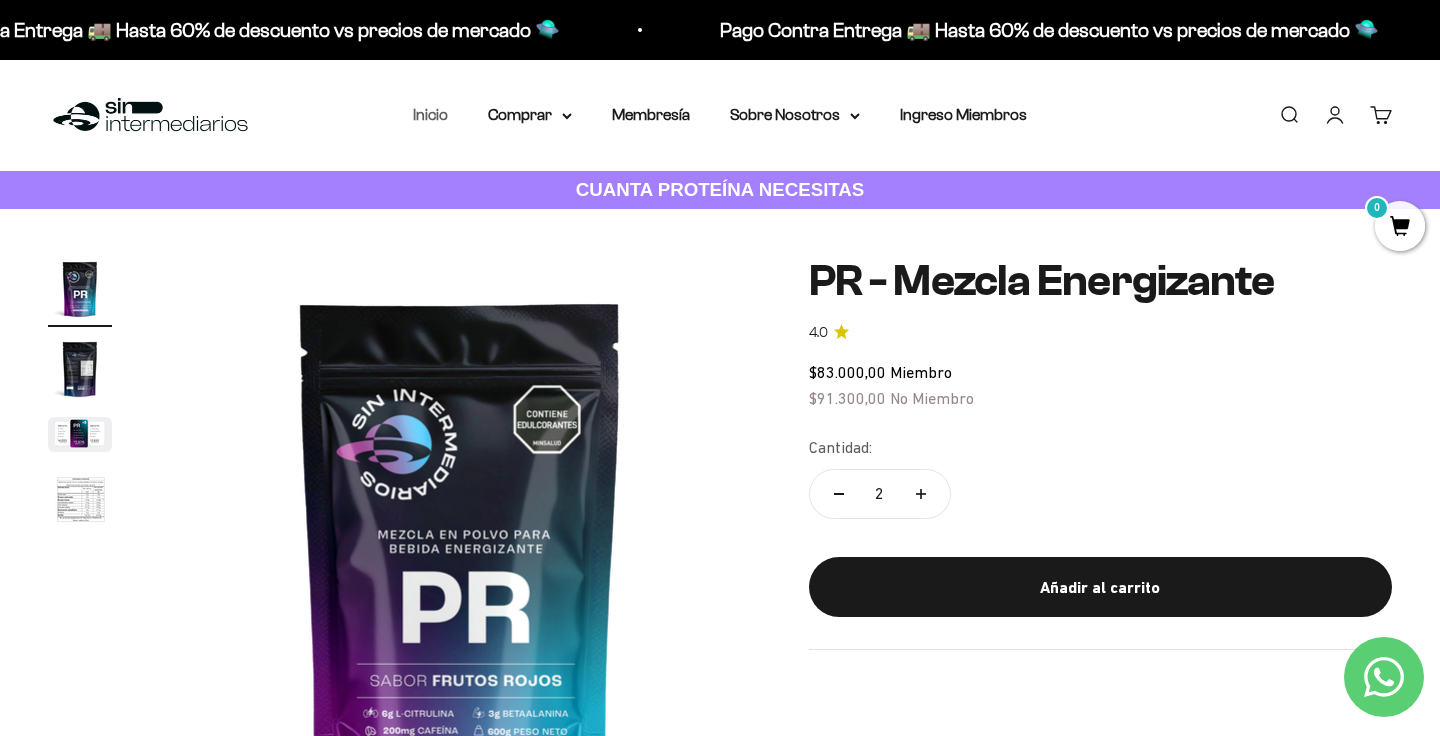 click on "Inicio" at bounding box center [430, 114] 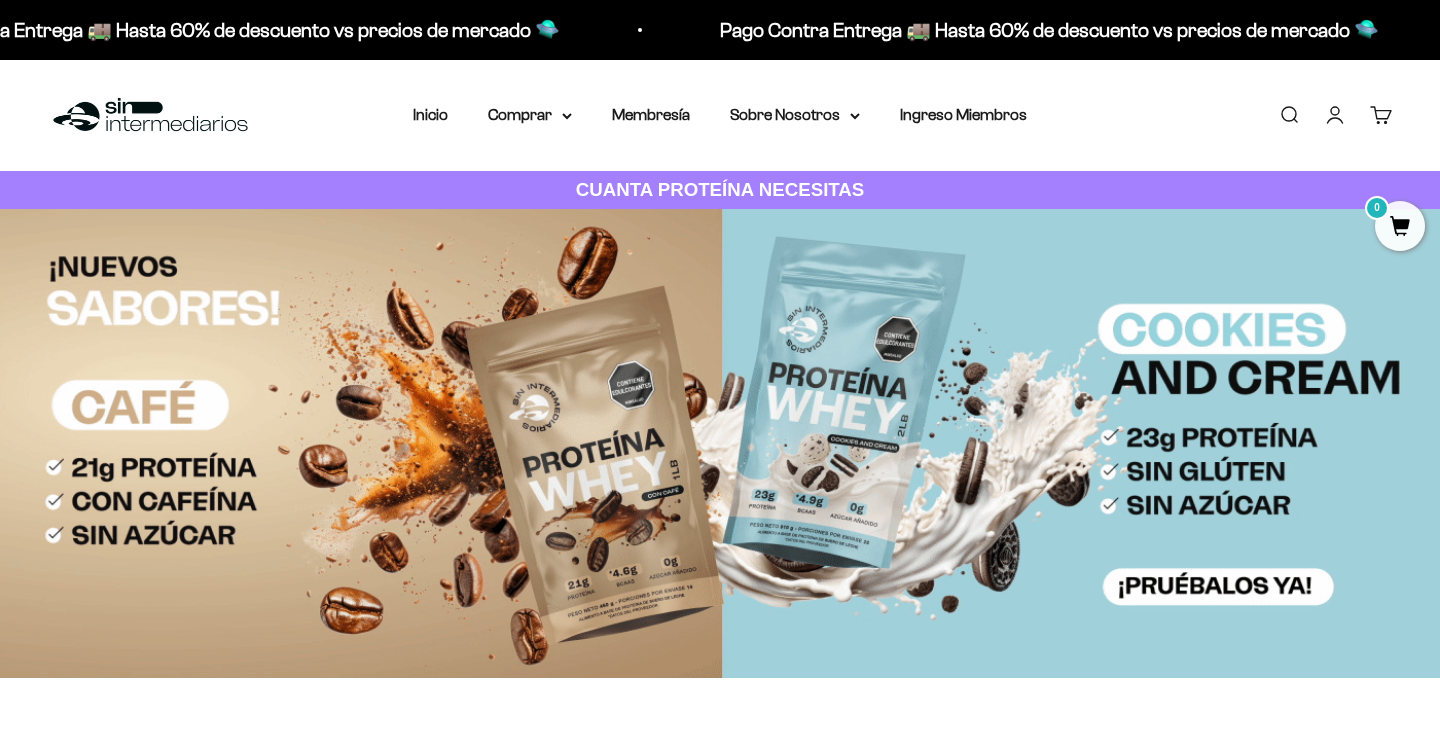 scroll, scrollTop: 0, scrollLeft: 0, axis: both 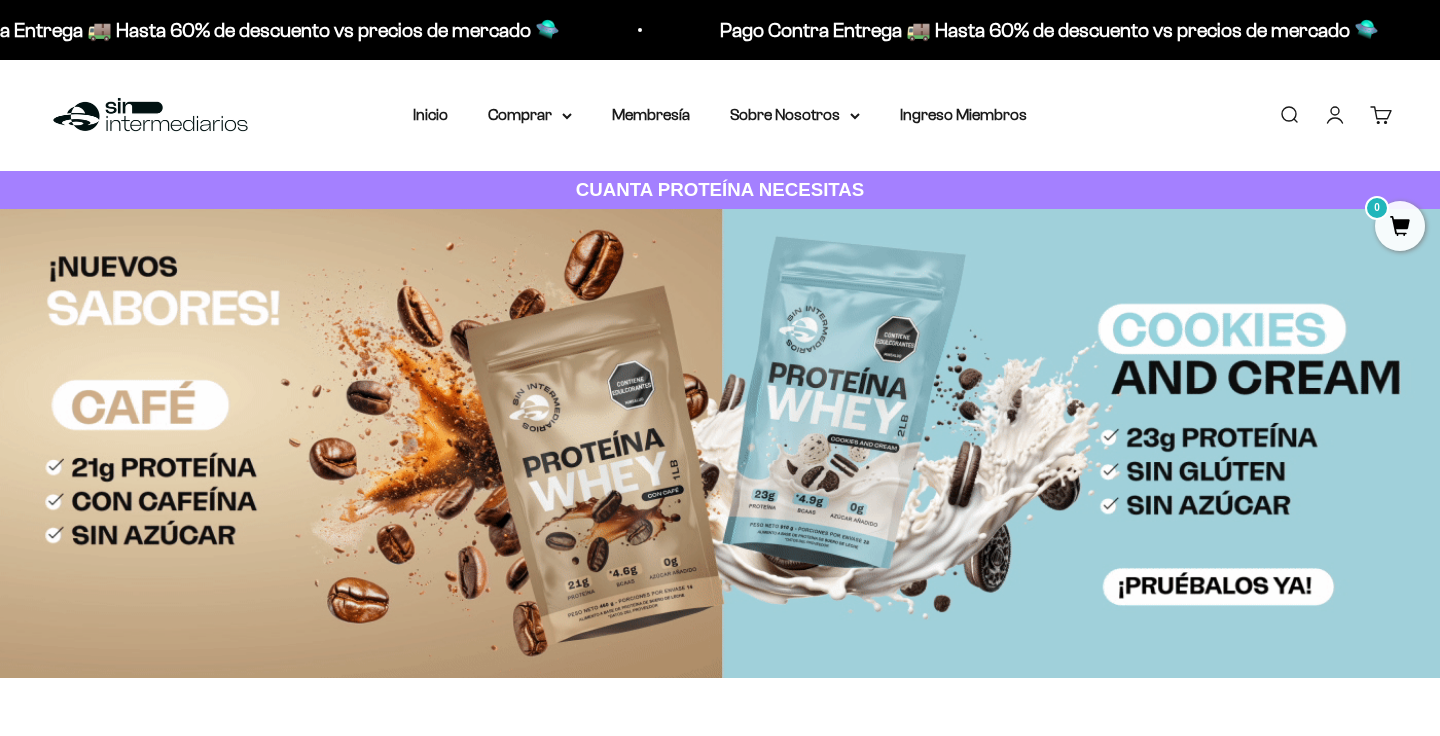 click on "Menú
Buscar
Inicio
Comprar
Proteínas
Ver Todos
Whey
Iso Vegan Pancakes Pre-Entreno 0" at bounding box center (720, 115) 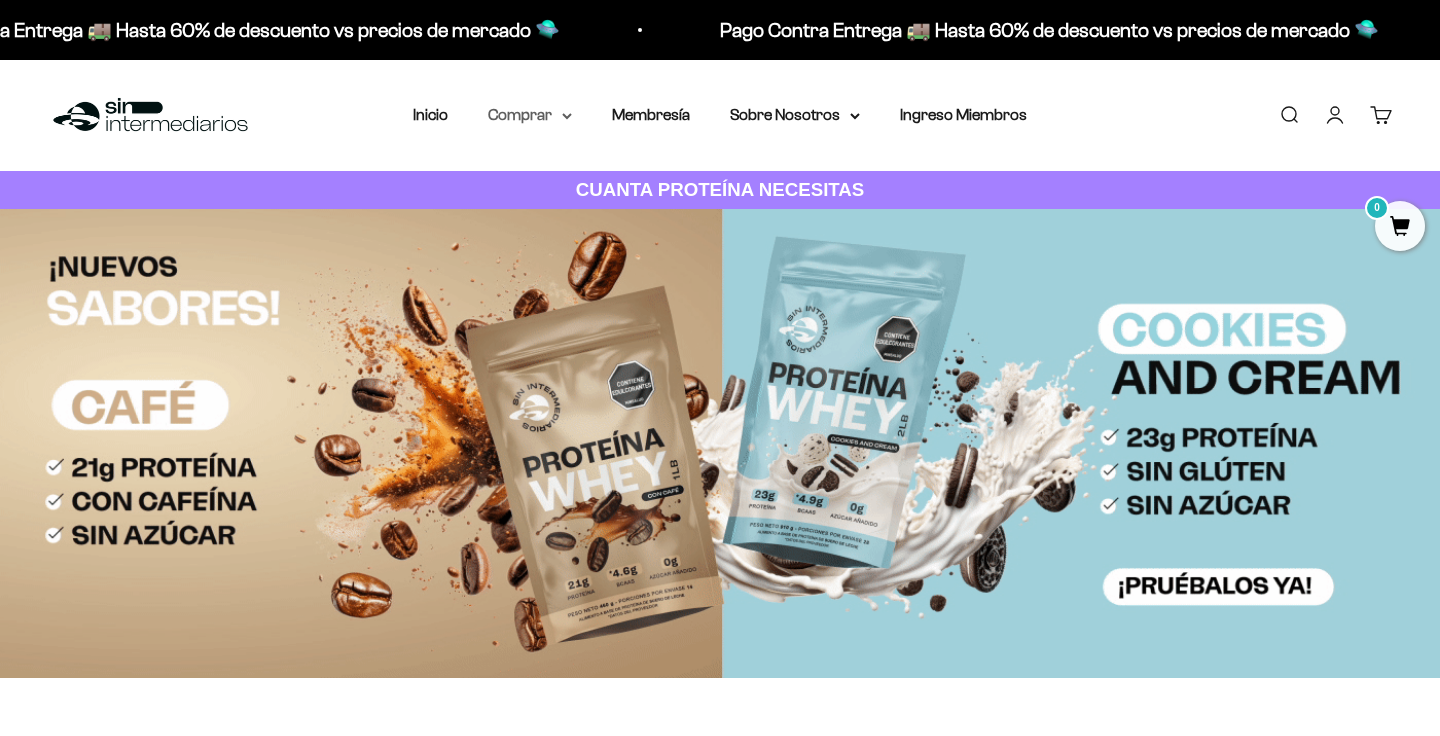 click on "Comprar" at bounding box center (530, 115) 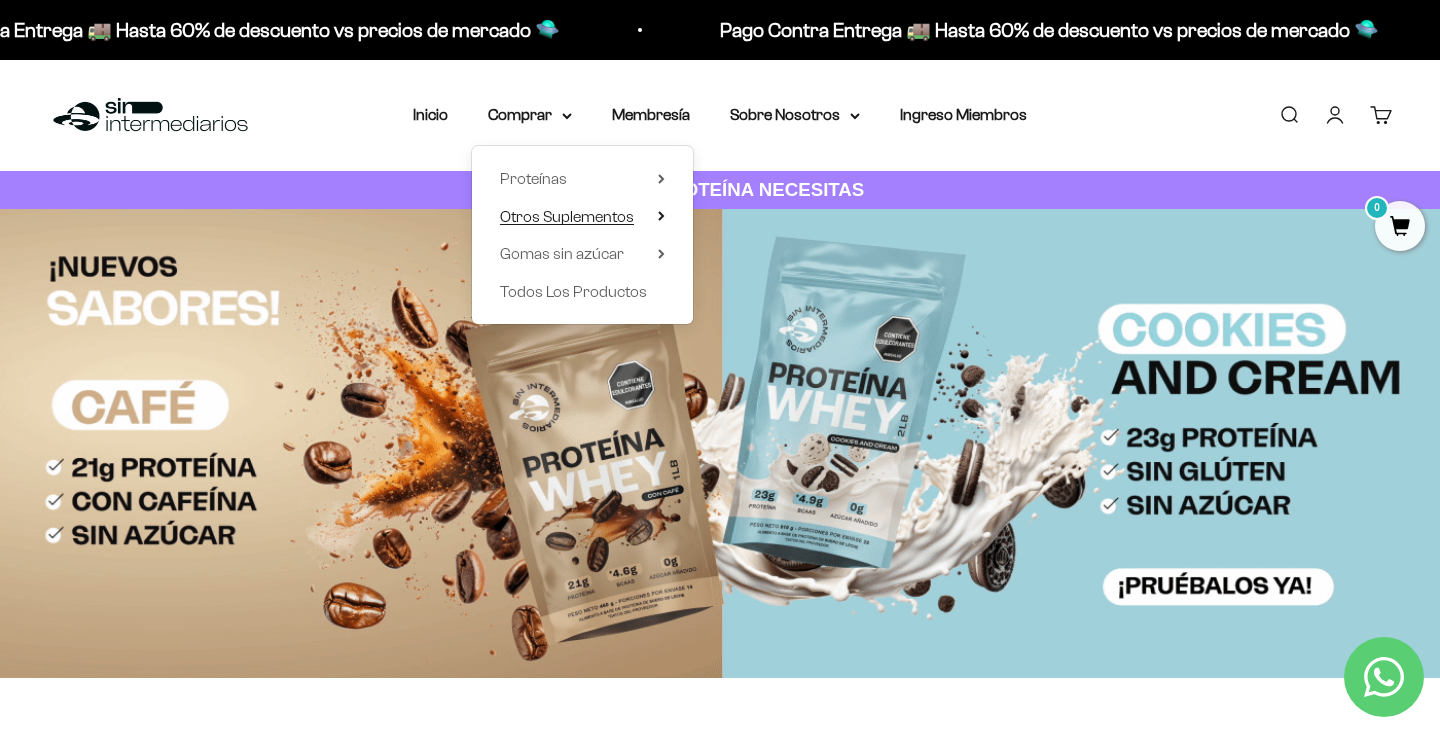 click on "Otros Suplementos" at bounding box center (567, 216) 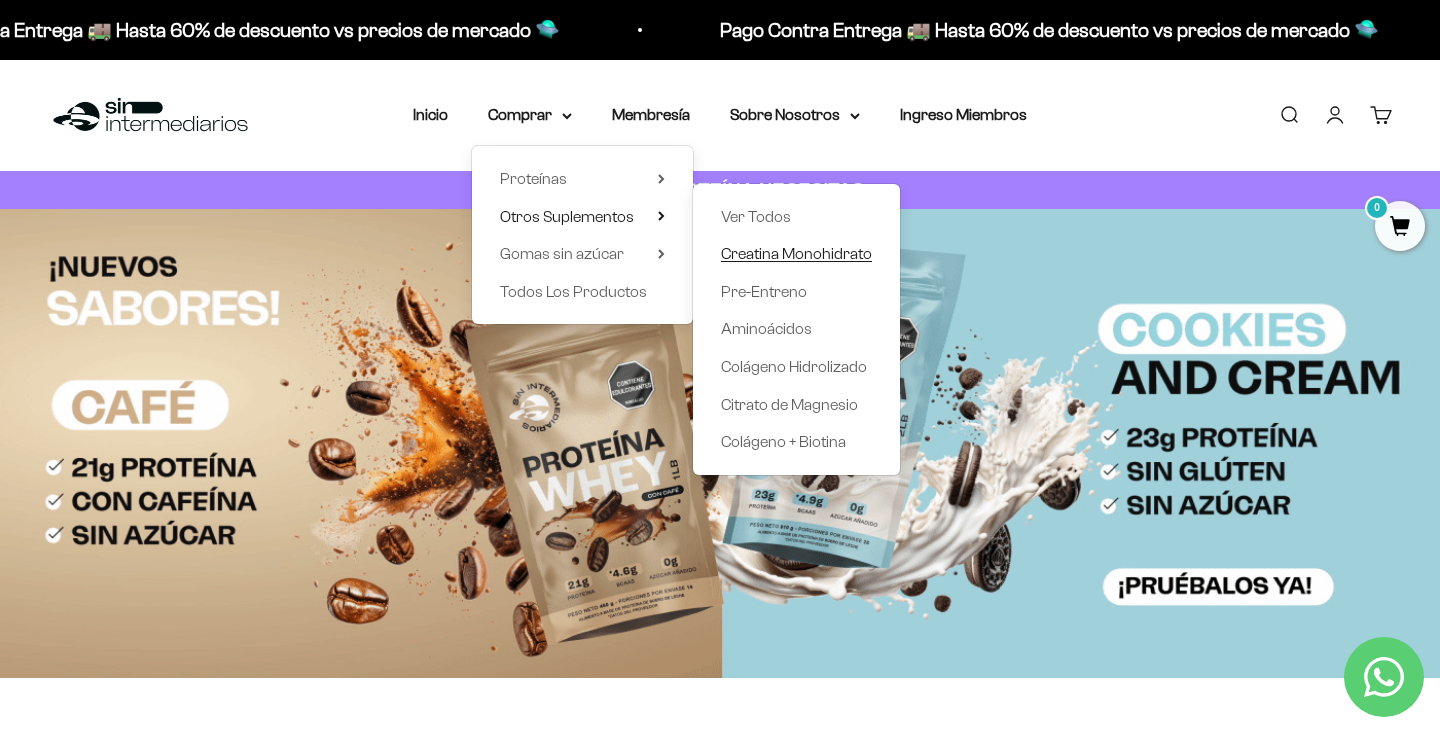click on "Creatina Monohidrato" at bounding box center [796, 253] 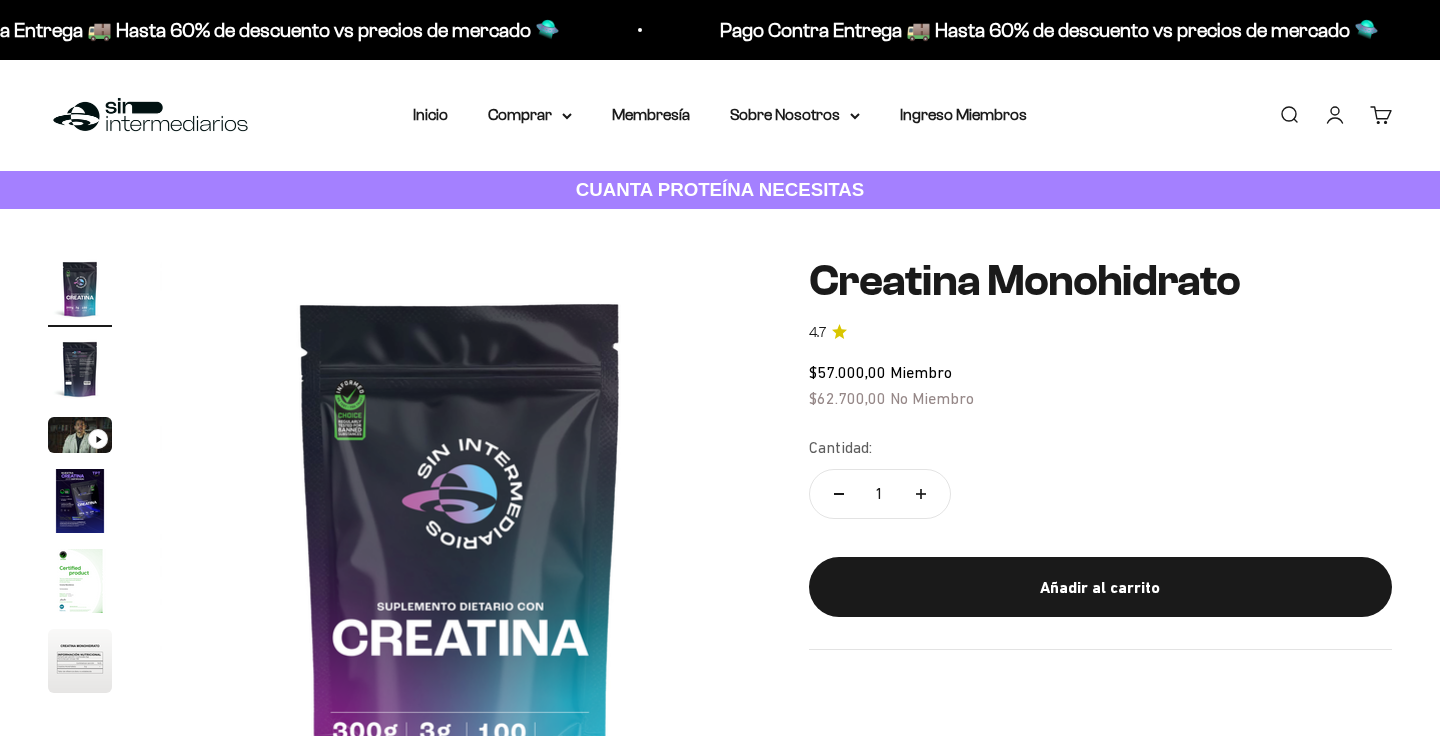 scroll, scrollTop: 0, scrollLeft: 0, axis: both 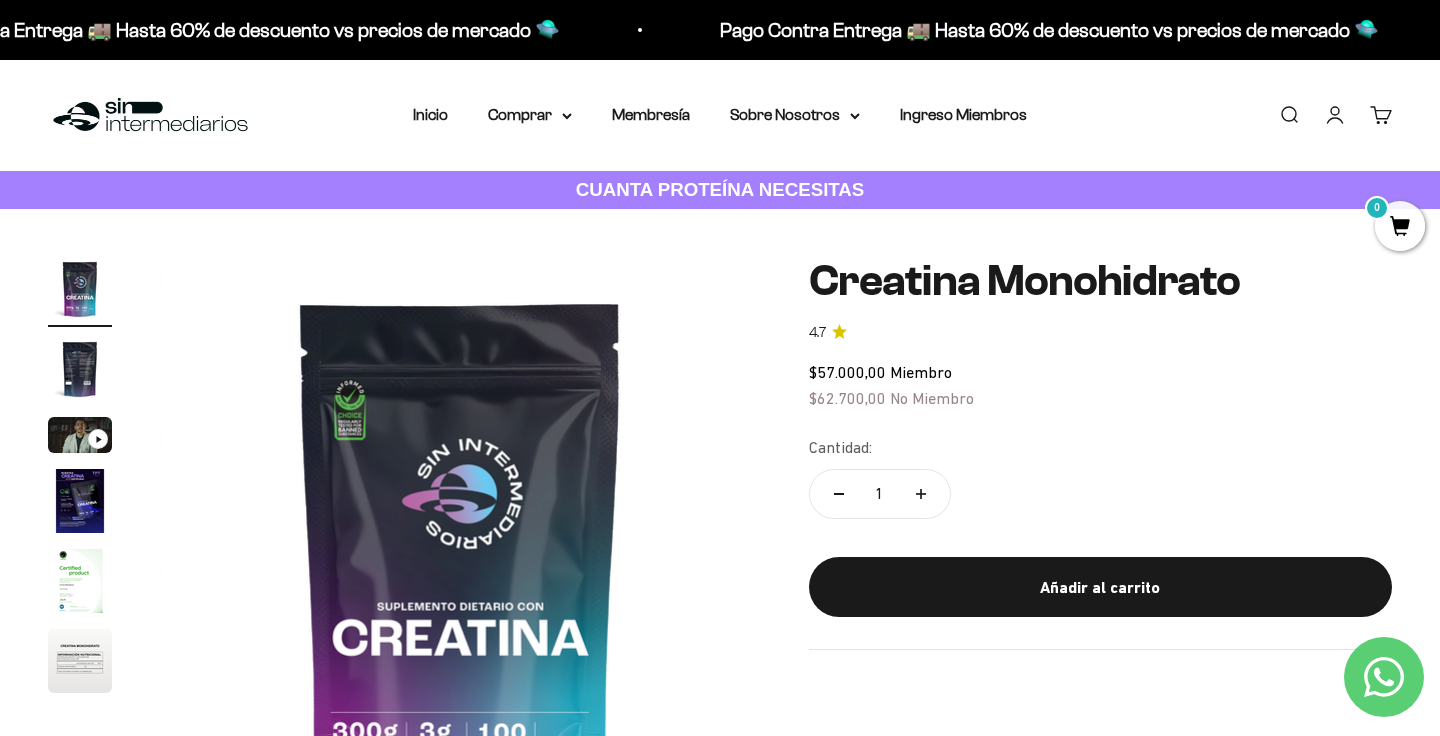 click 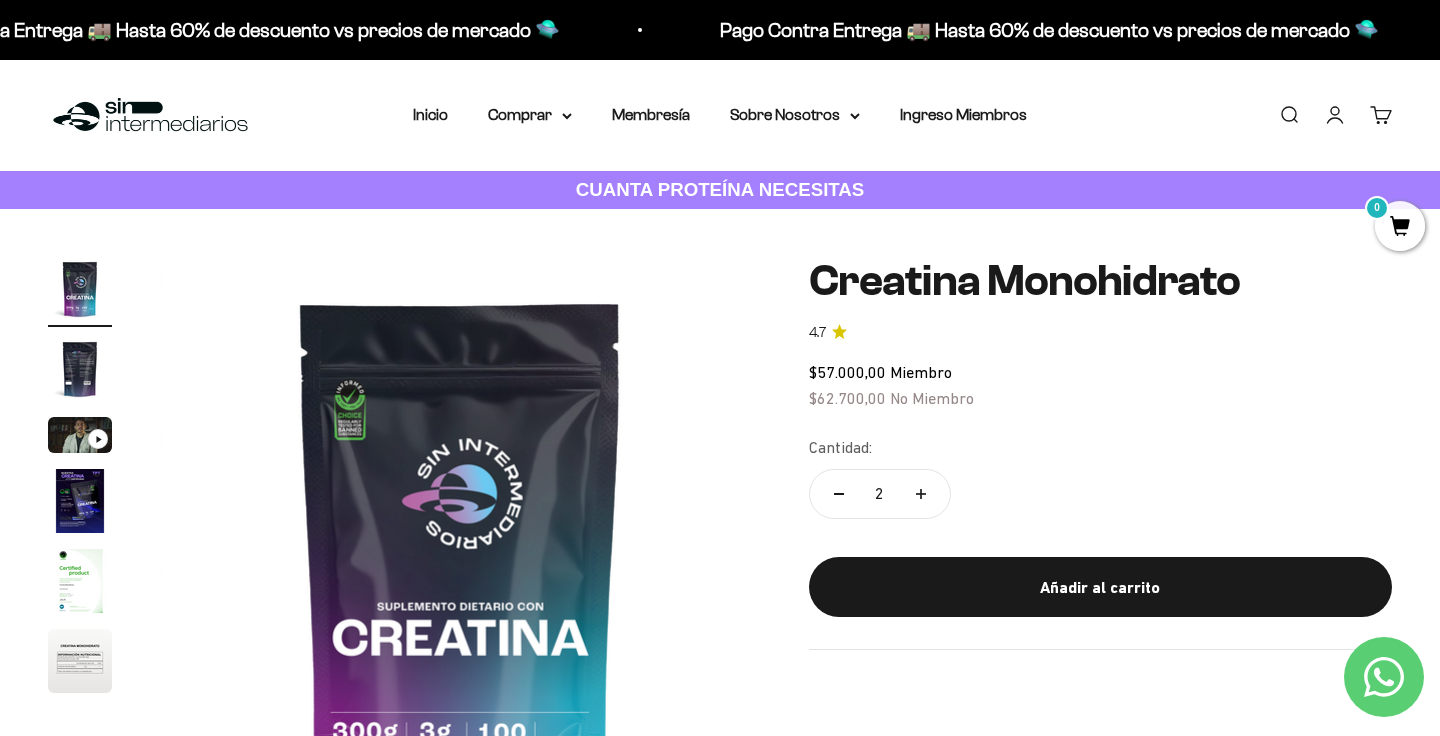click 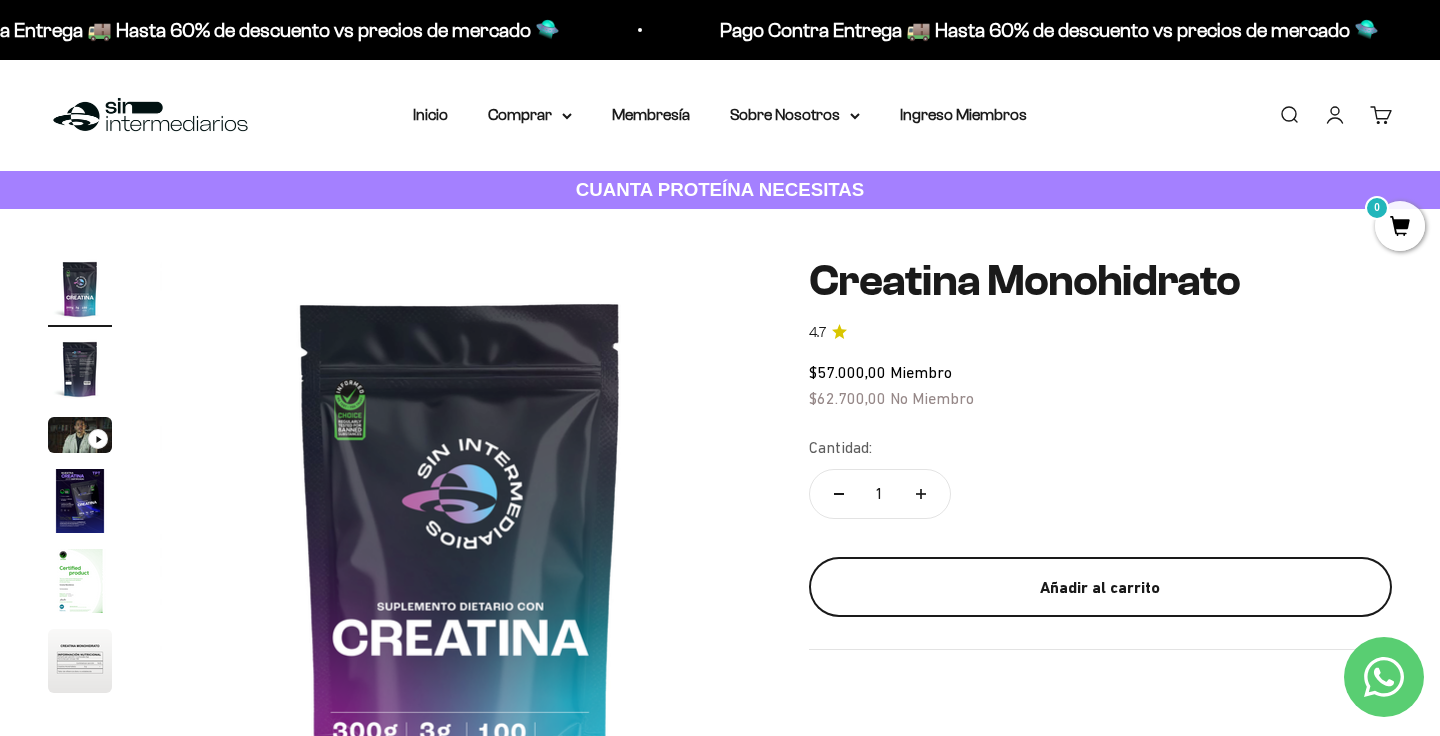 click on "Añadir al carrito" at bounding box center (1100, 588) 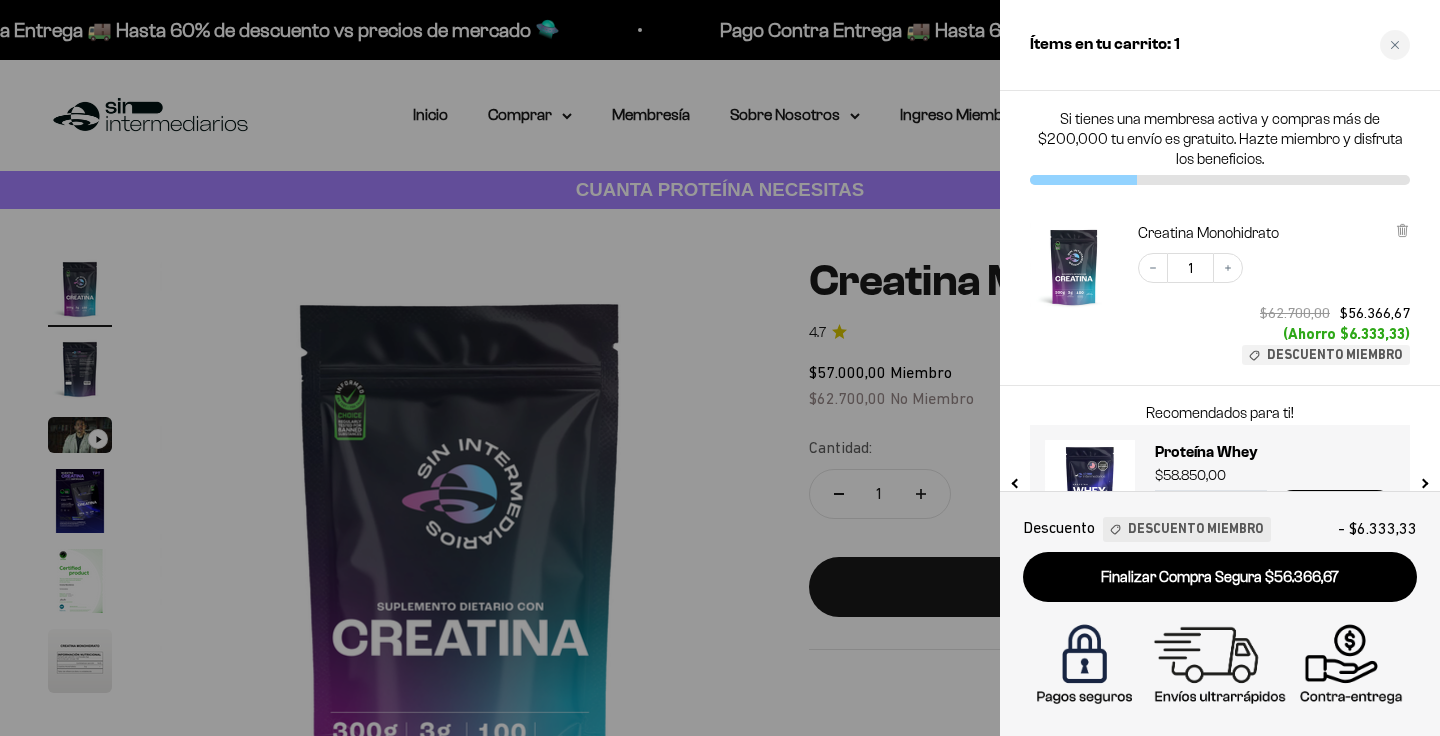 click at bounding box center (720, 368) 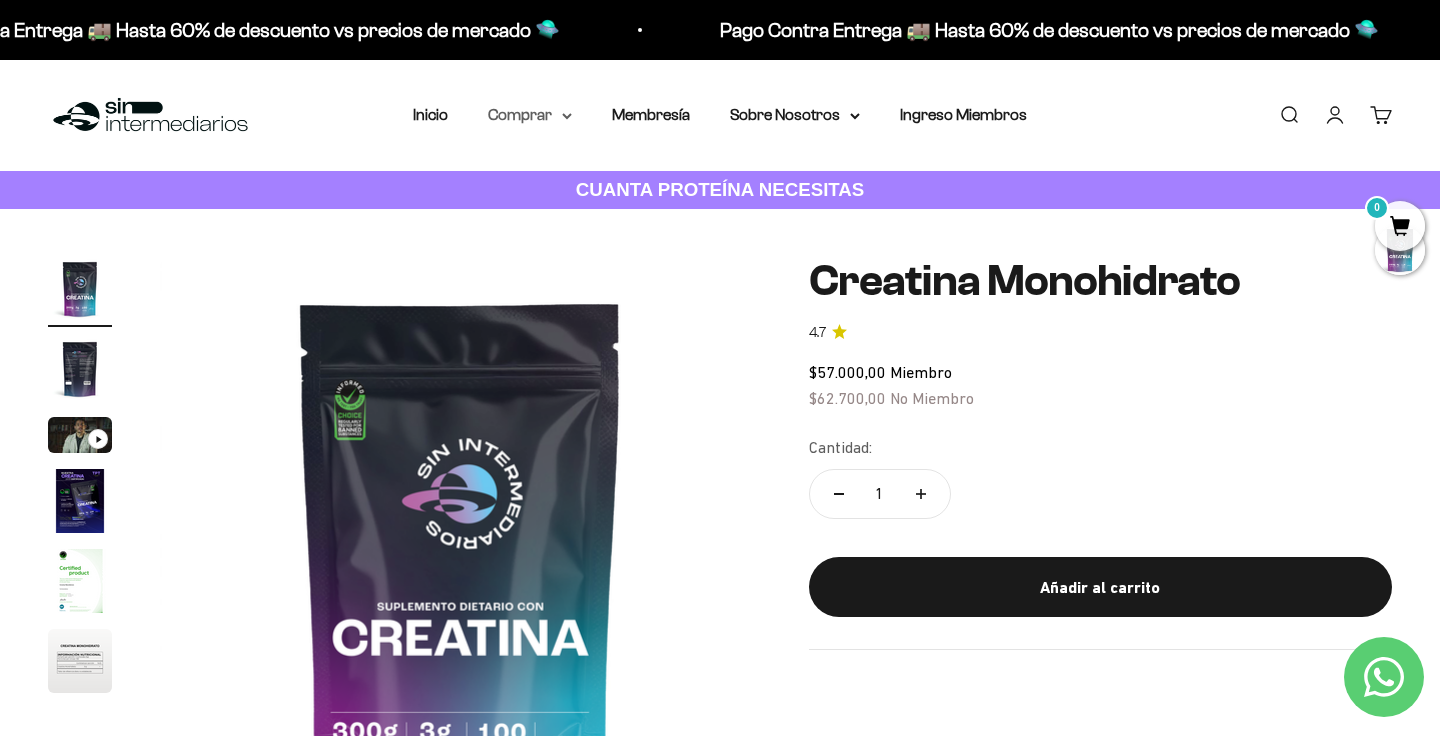 click on "Comprar" at bounding box center (530, 115) 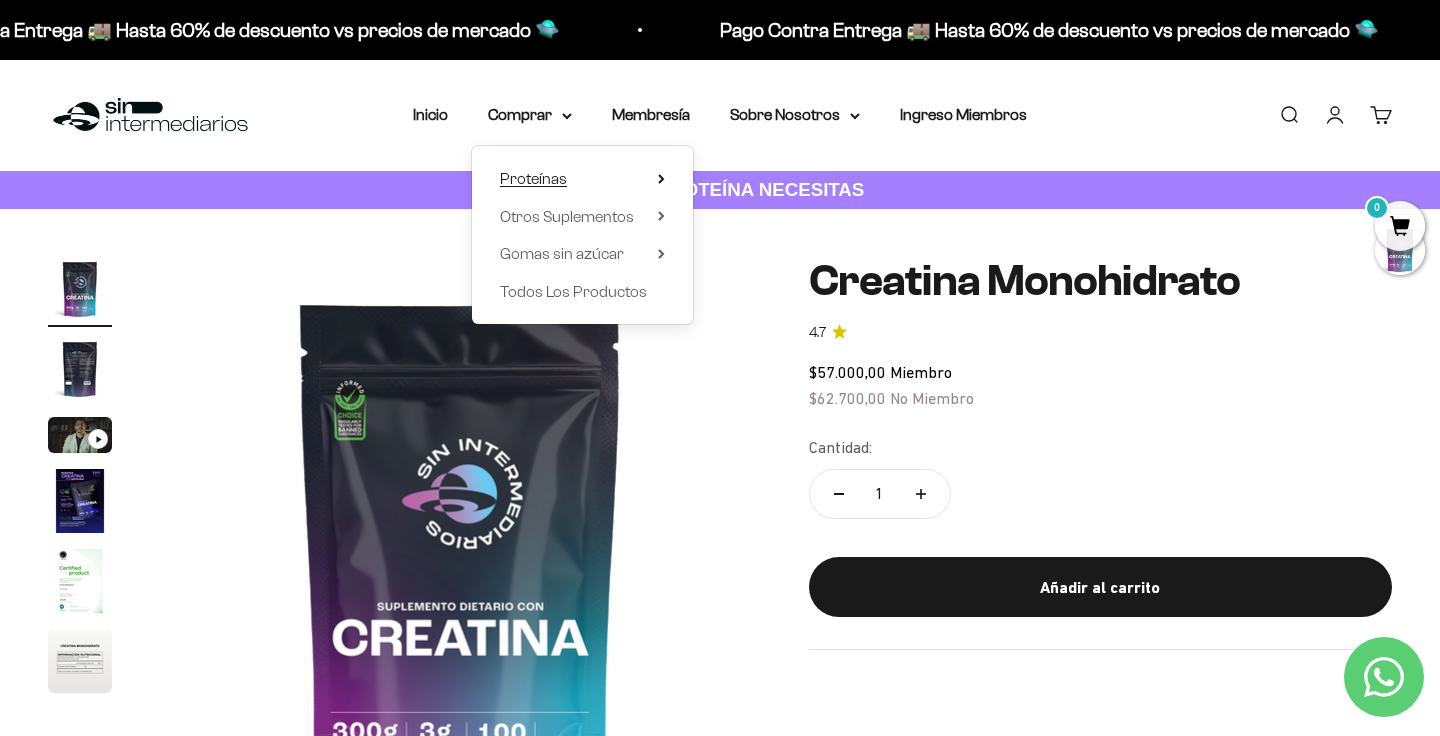 click on "Proteínas" at bounding box center (533, 178) 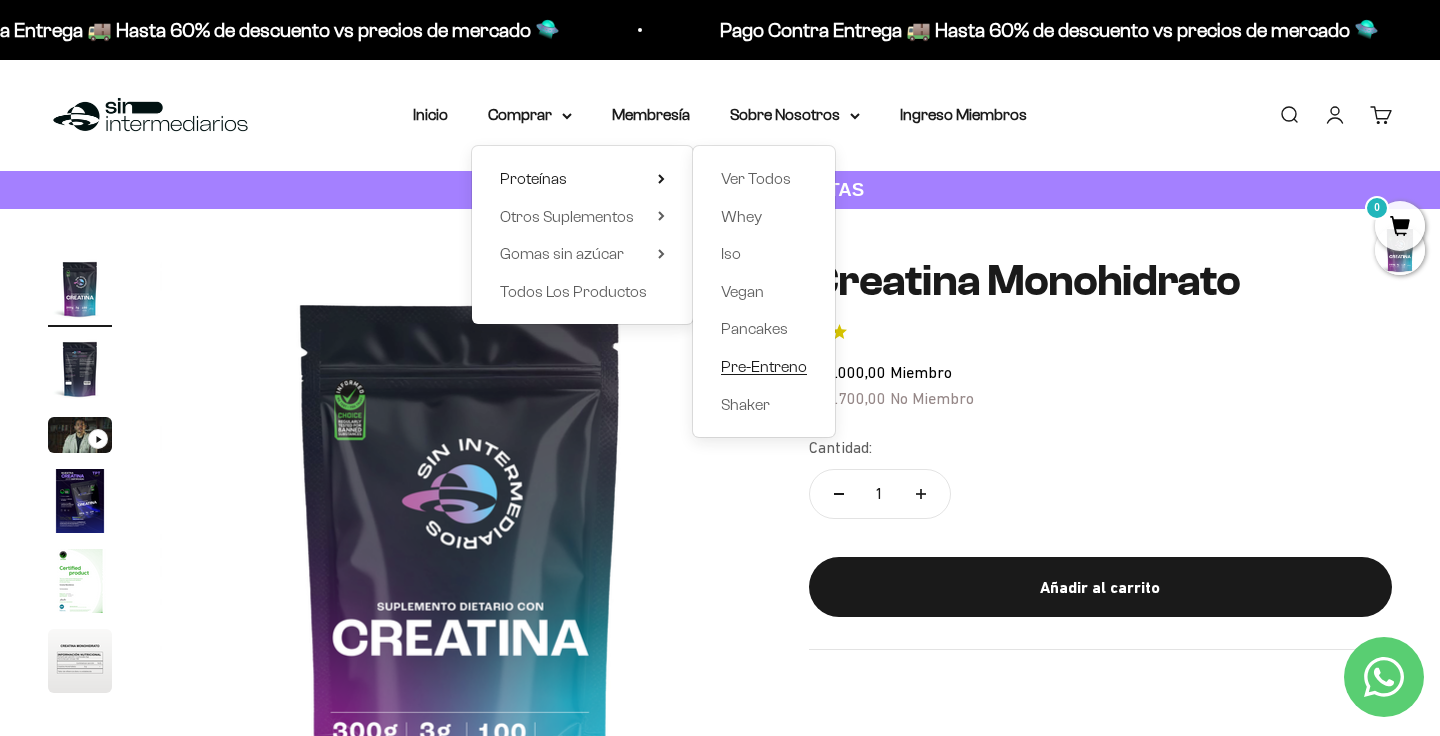 click on "Pre-Entreno" at bounding box center (764, 366) 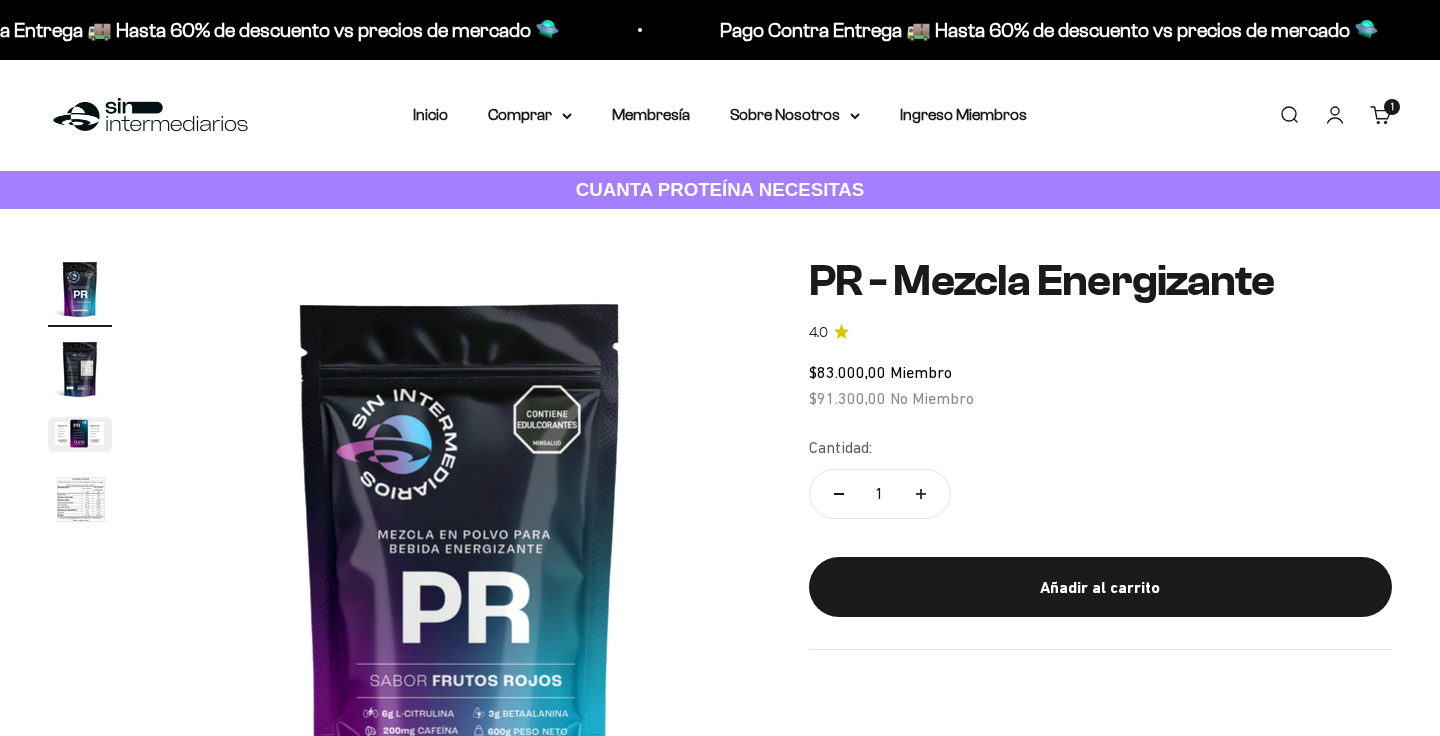 scroll, scrollTop: 0, scrollLeft: 0, axis: both 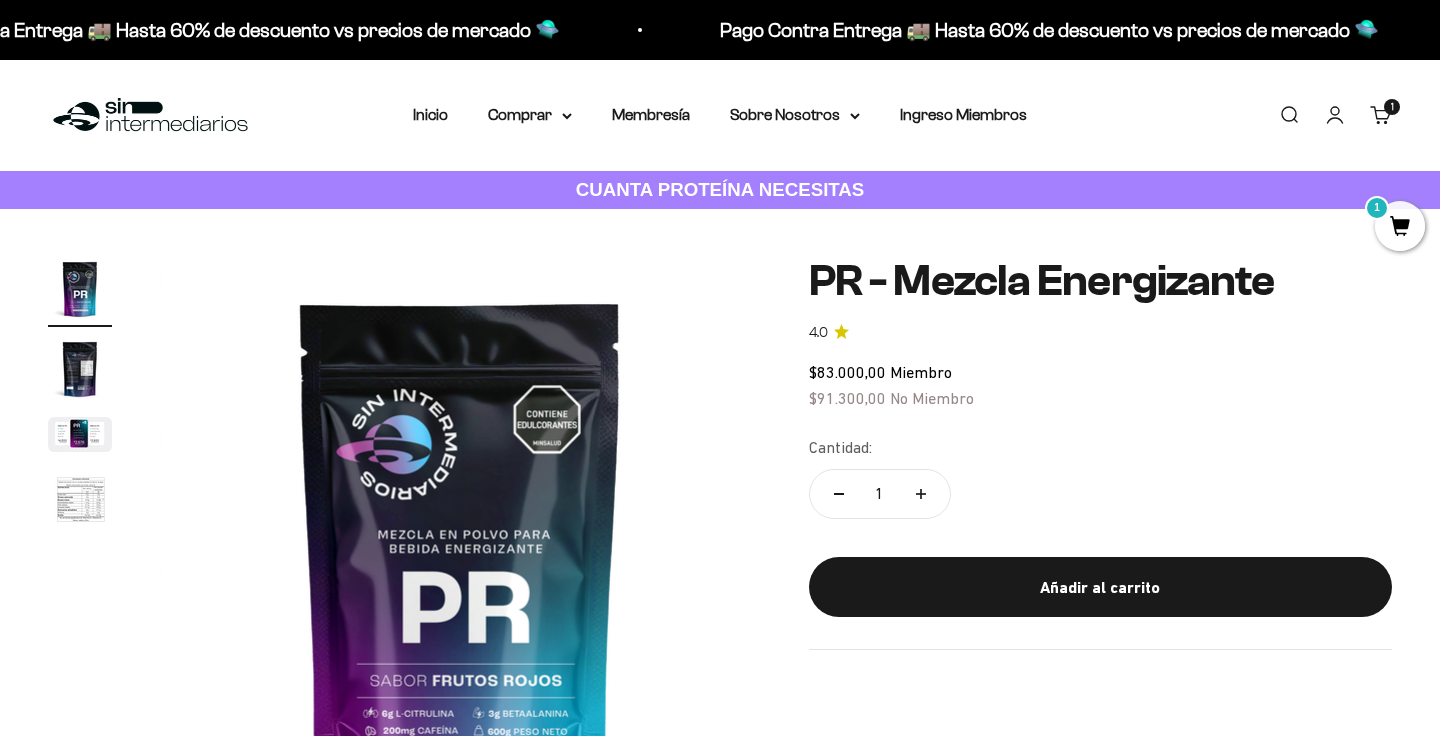click 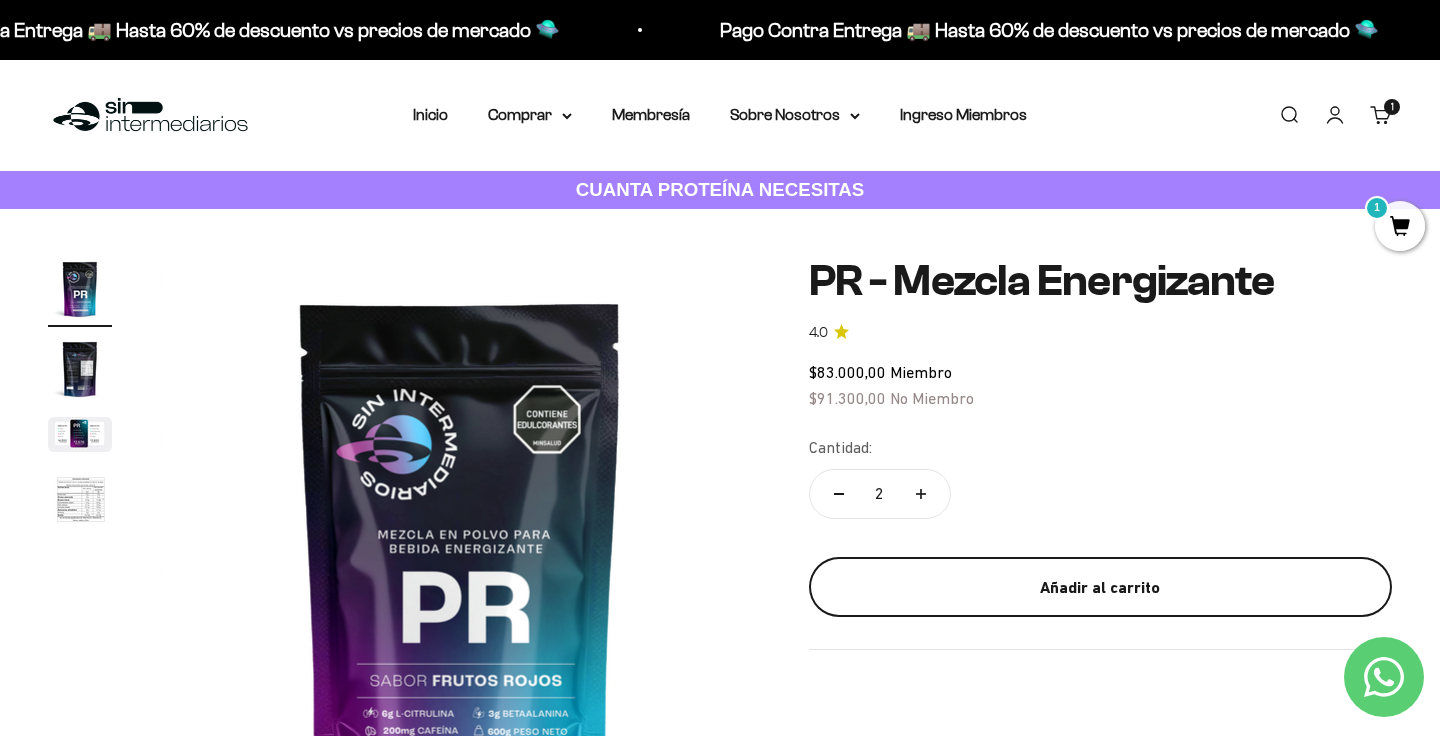 scroll, scrollTop: 0, scrollLeft: 0, axis: both 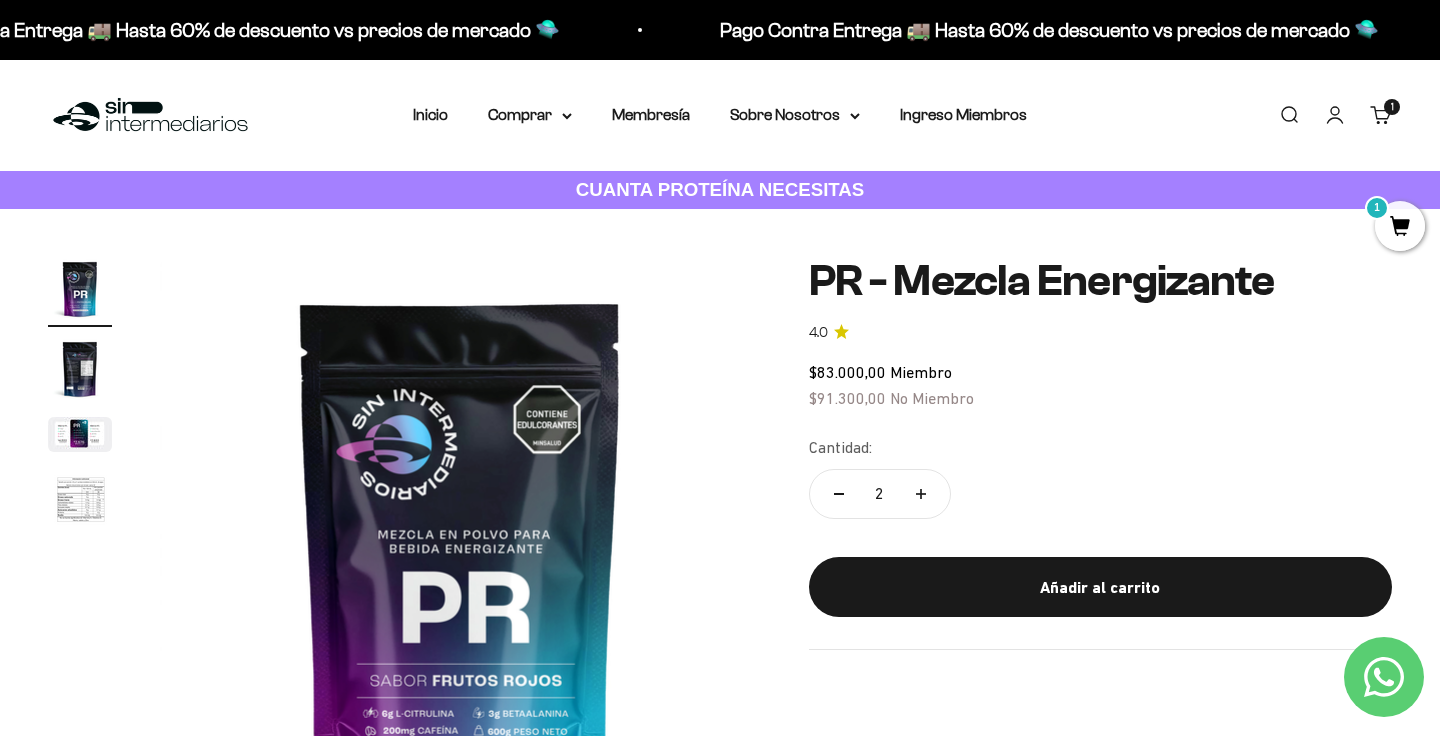 click 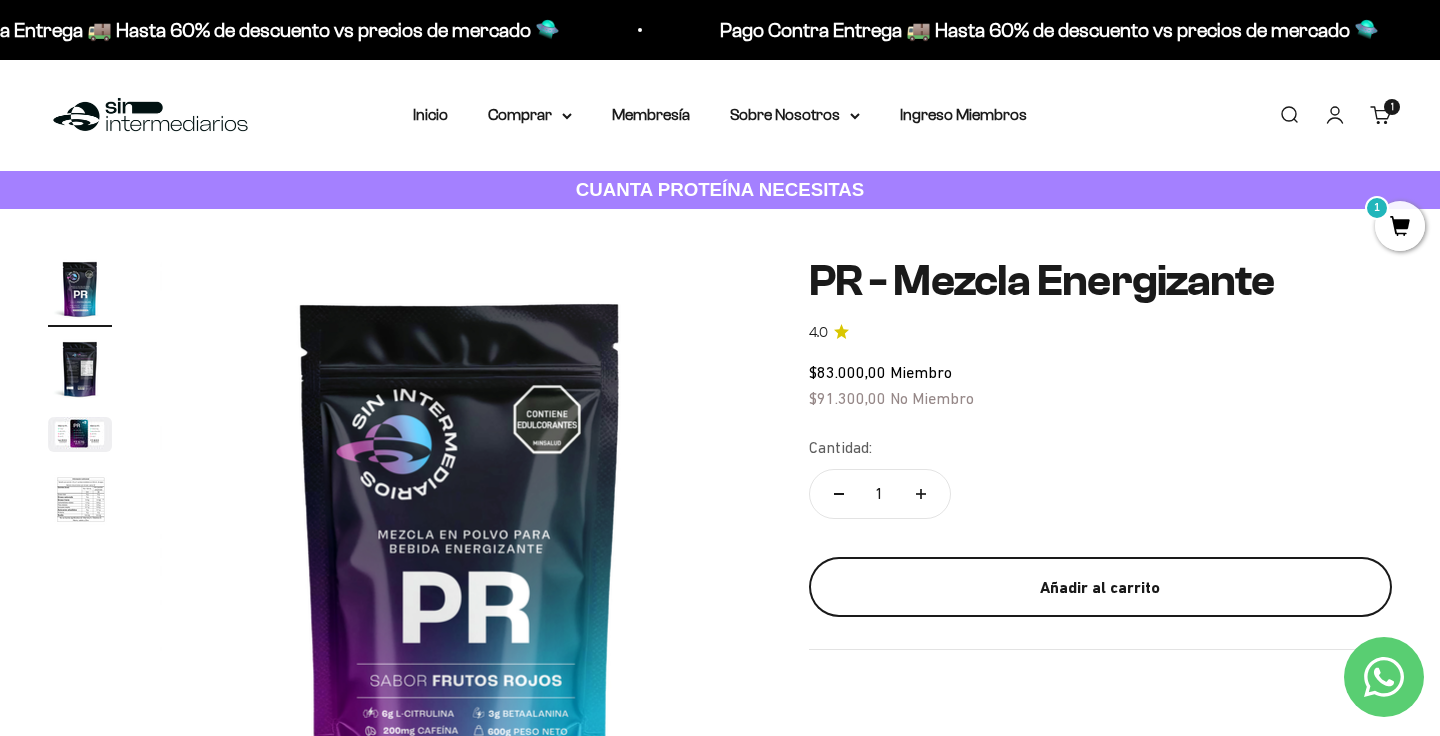 click on "Añadir al carrito" at bounding box center (1100, 588) 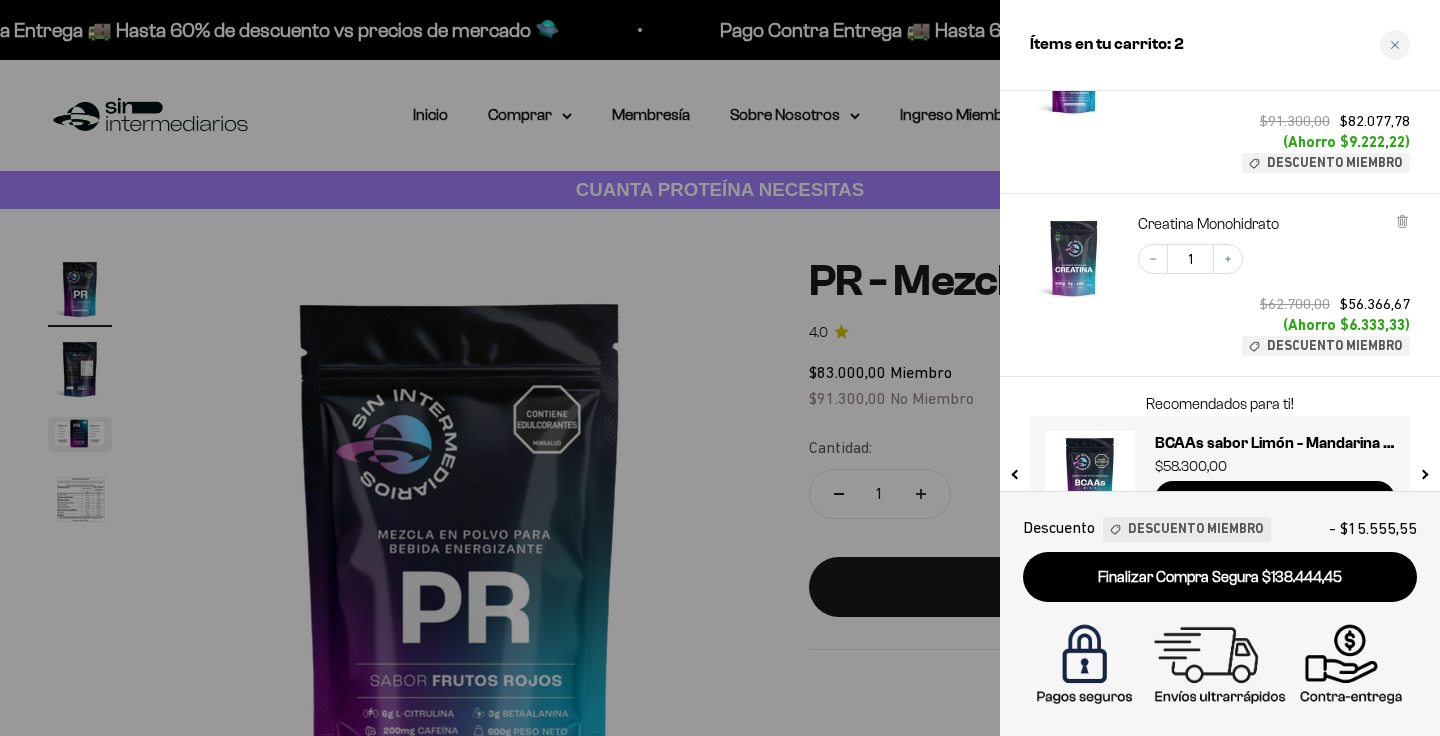 scroll, scrollTop: 252, scrollLeft: 0, axis: vertical 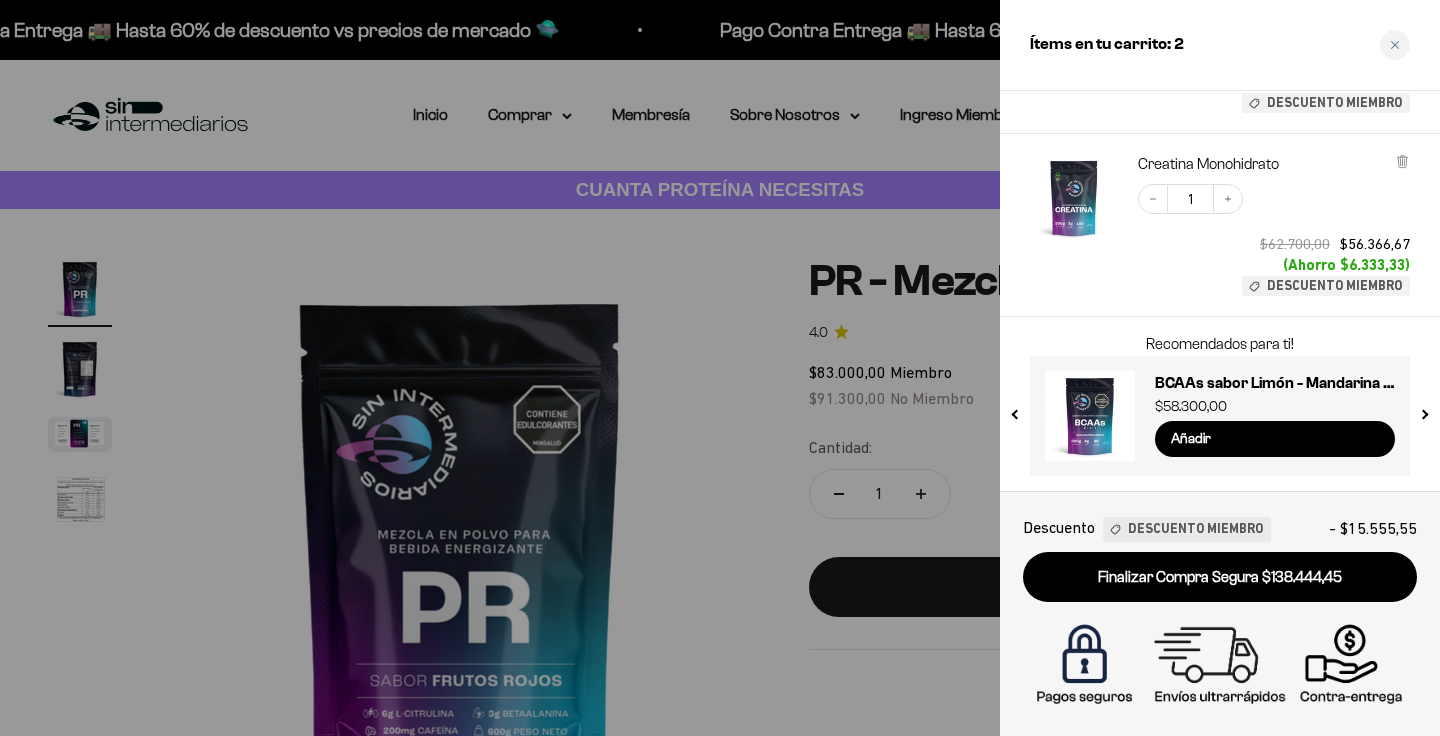 click at bounding box center [720, 368] 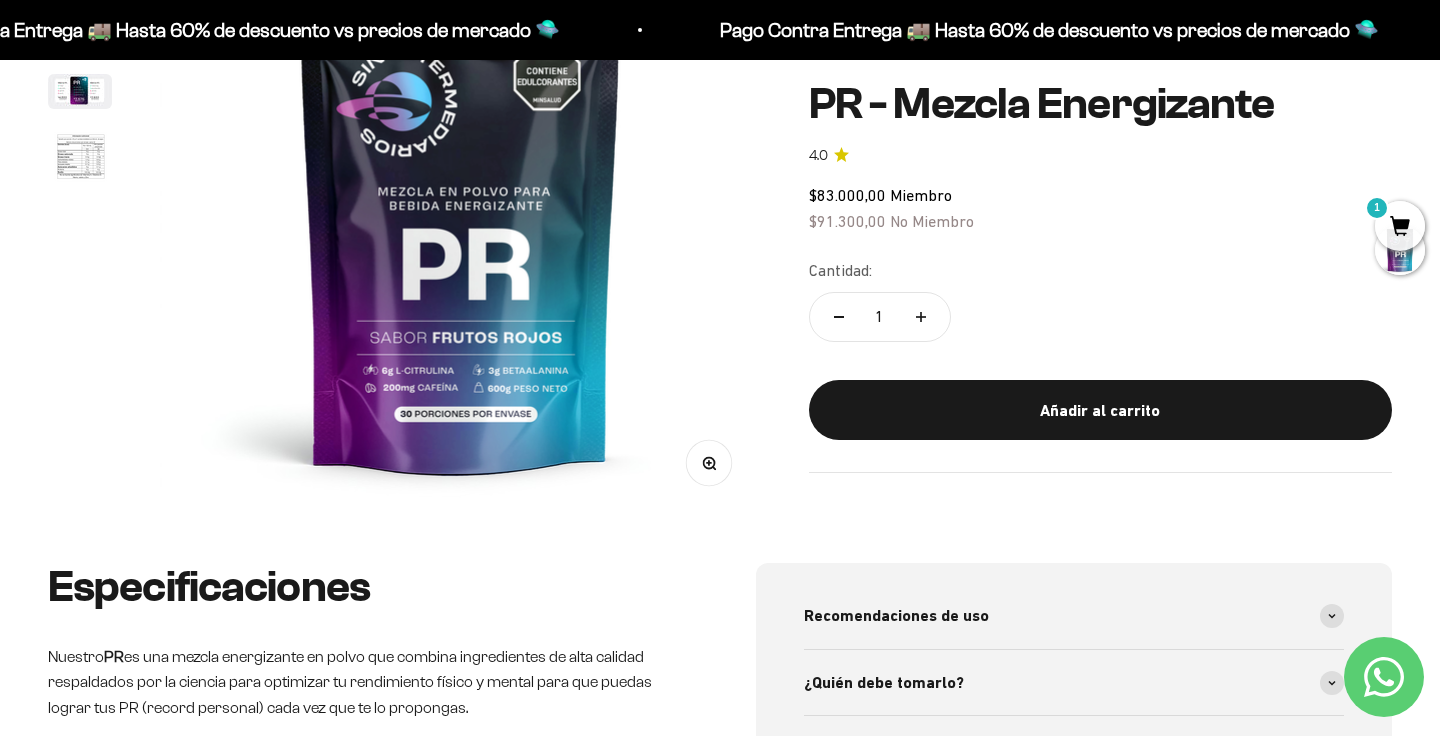 scroll, scrollTop: 0, scrollLeft: 0, axis: both 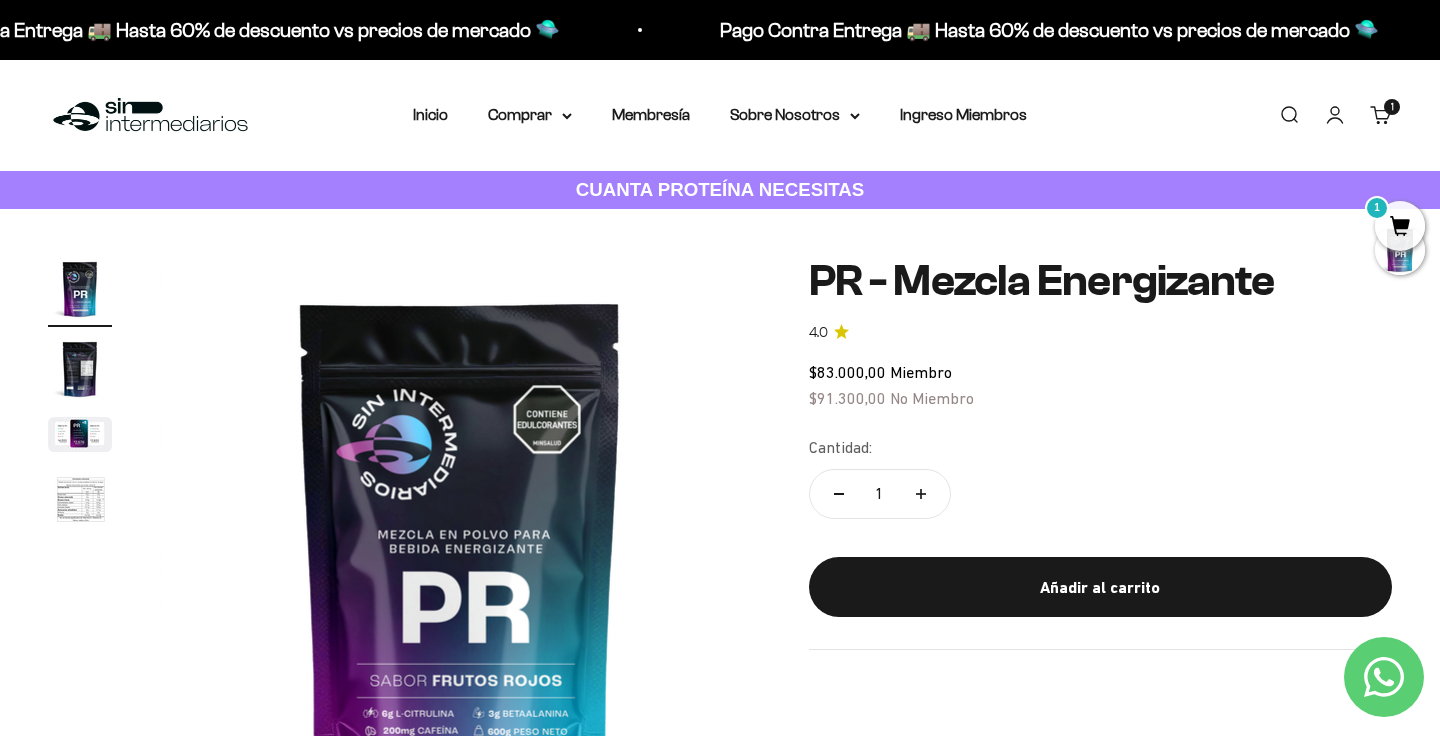 click on "1 artículo
1" at bounding box center (1392, 107) 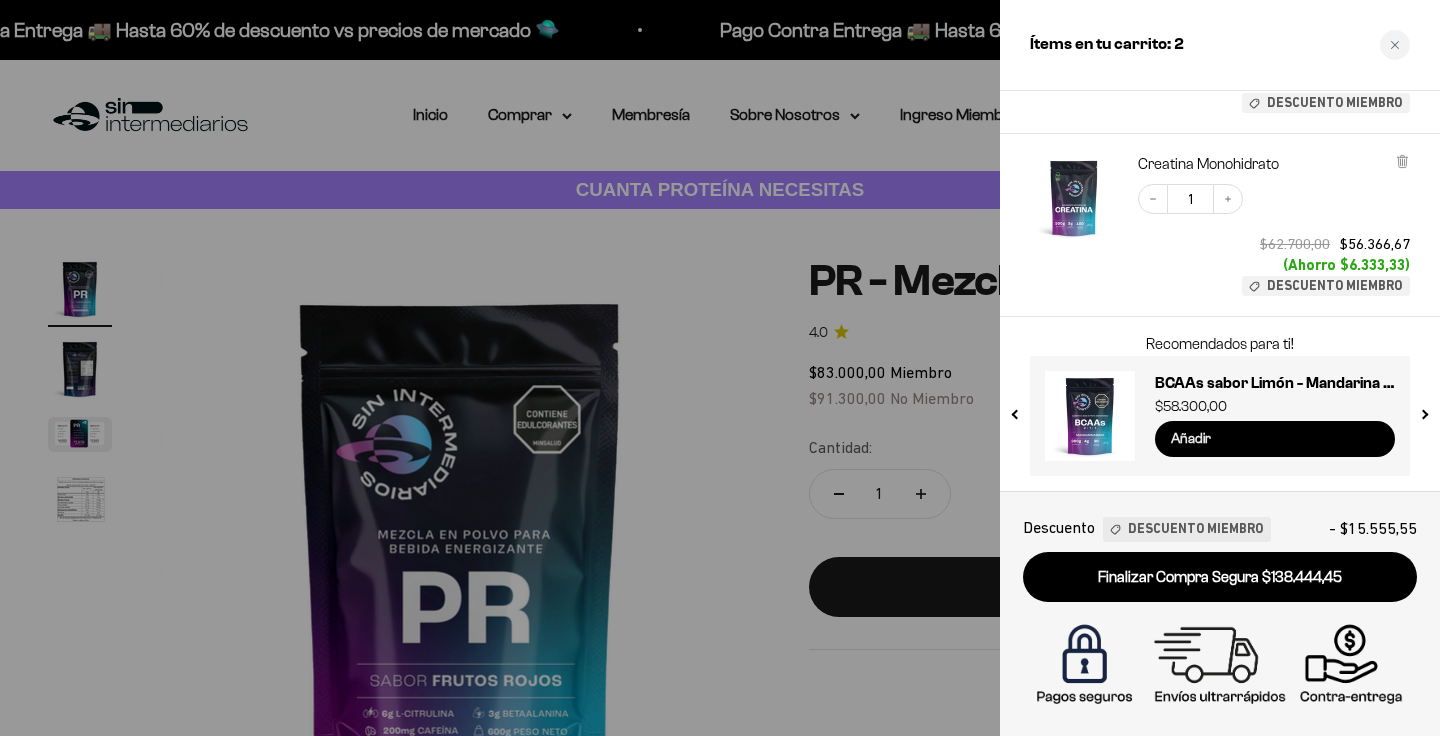 click on "Añadir" at bounding box center [1275, 439] 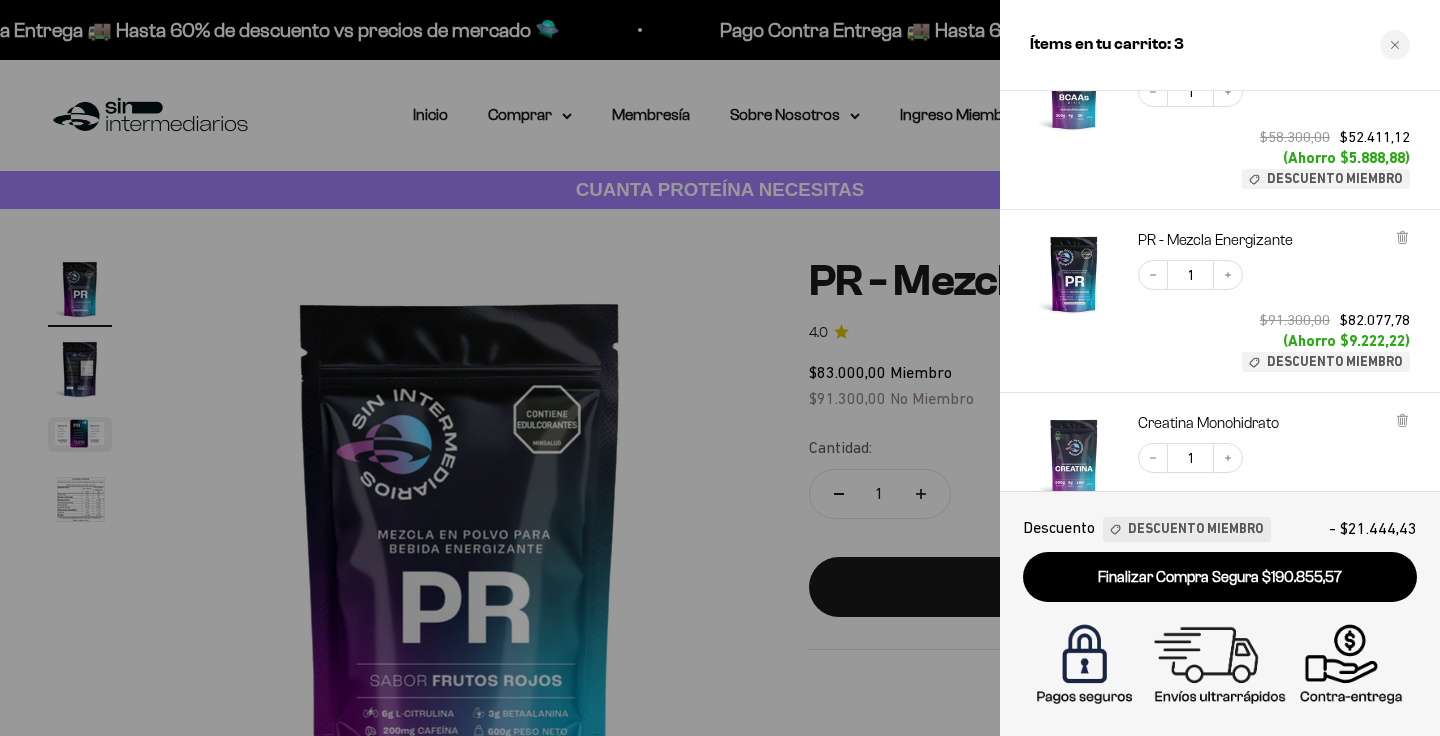 scroll, scrollTop: 0, scrollLeft: 0, axis: both 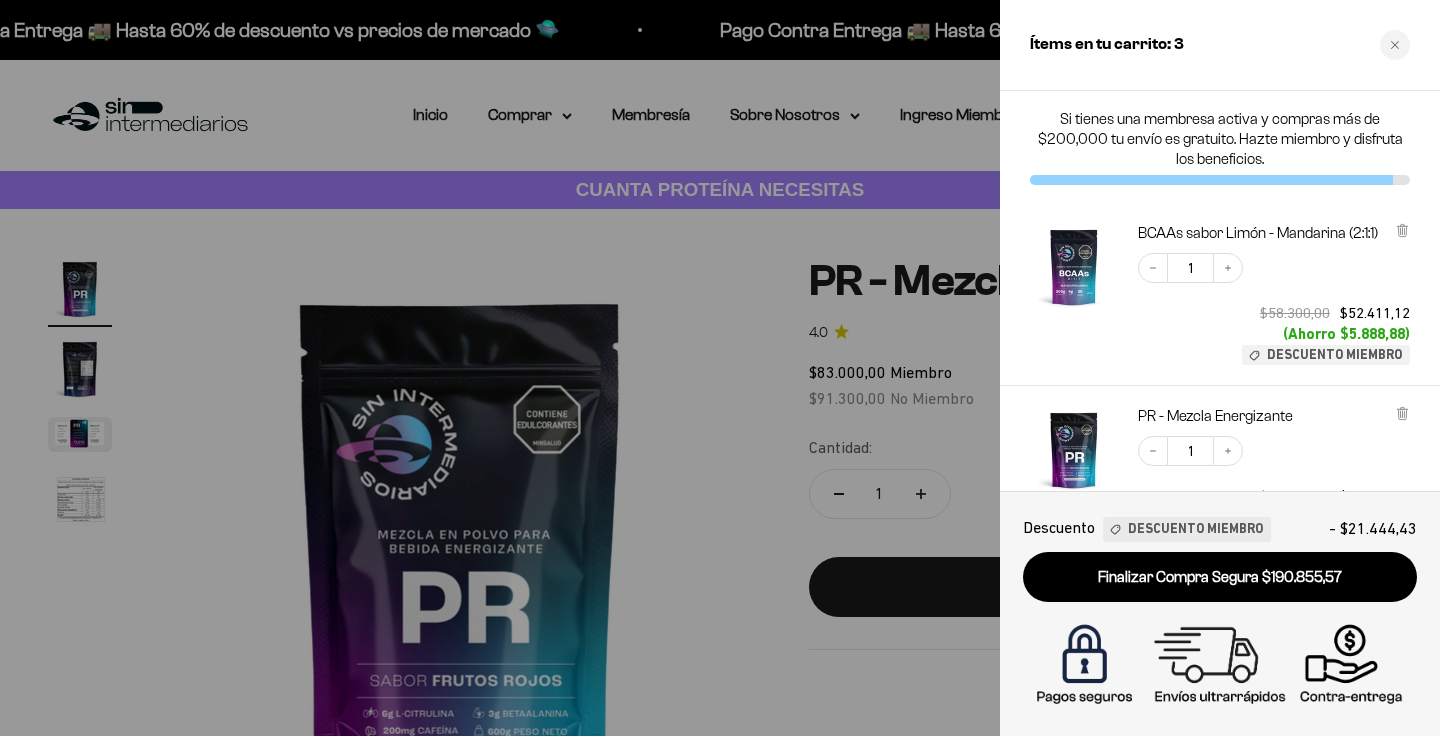 click at bounding box center (720, 368) 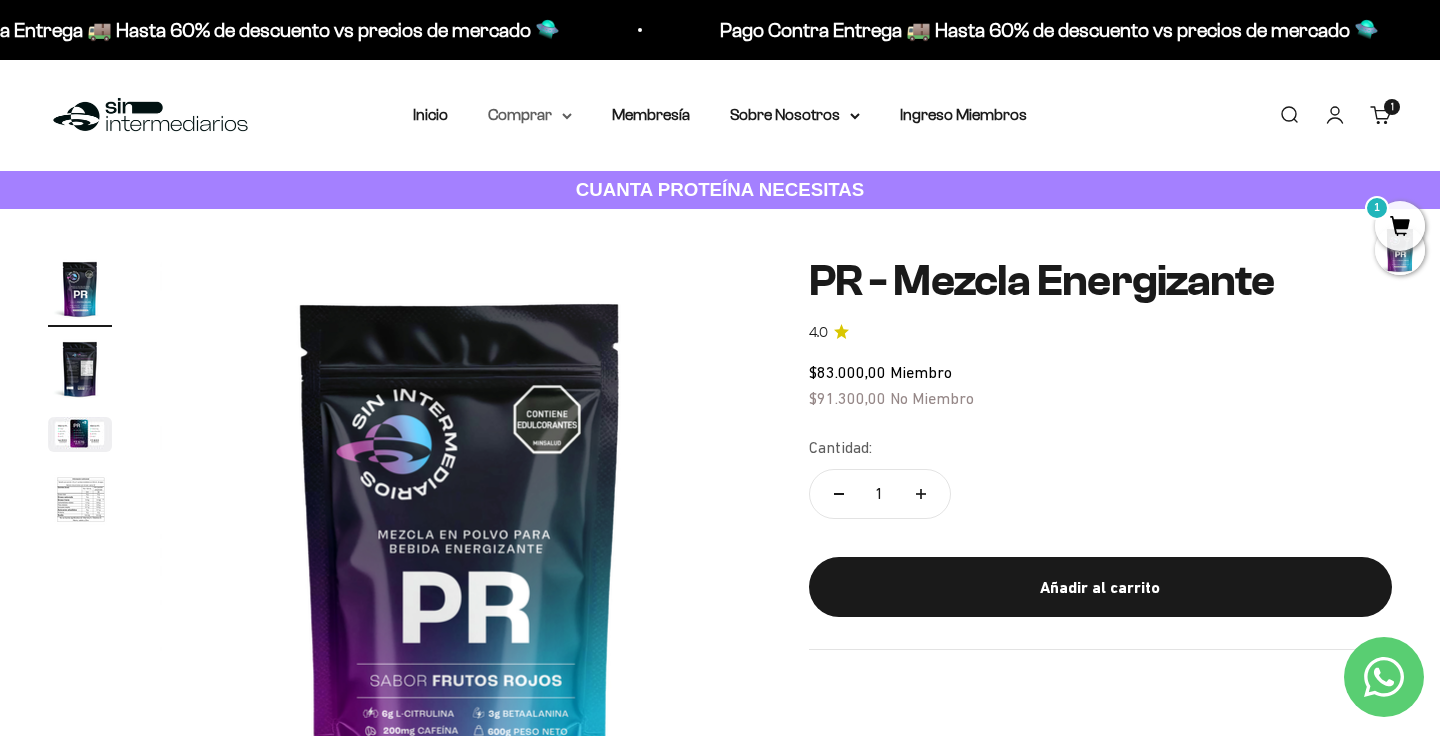 click 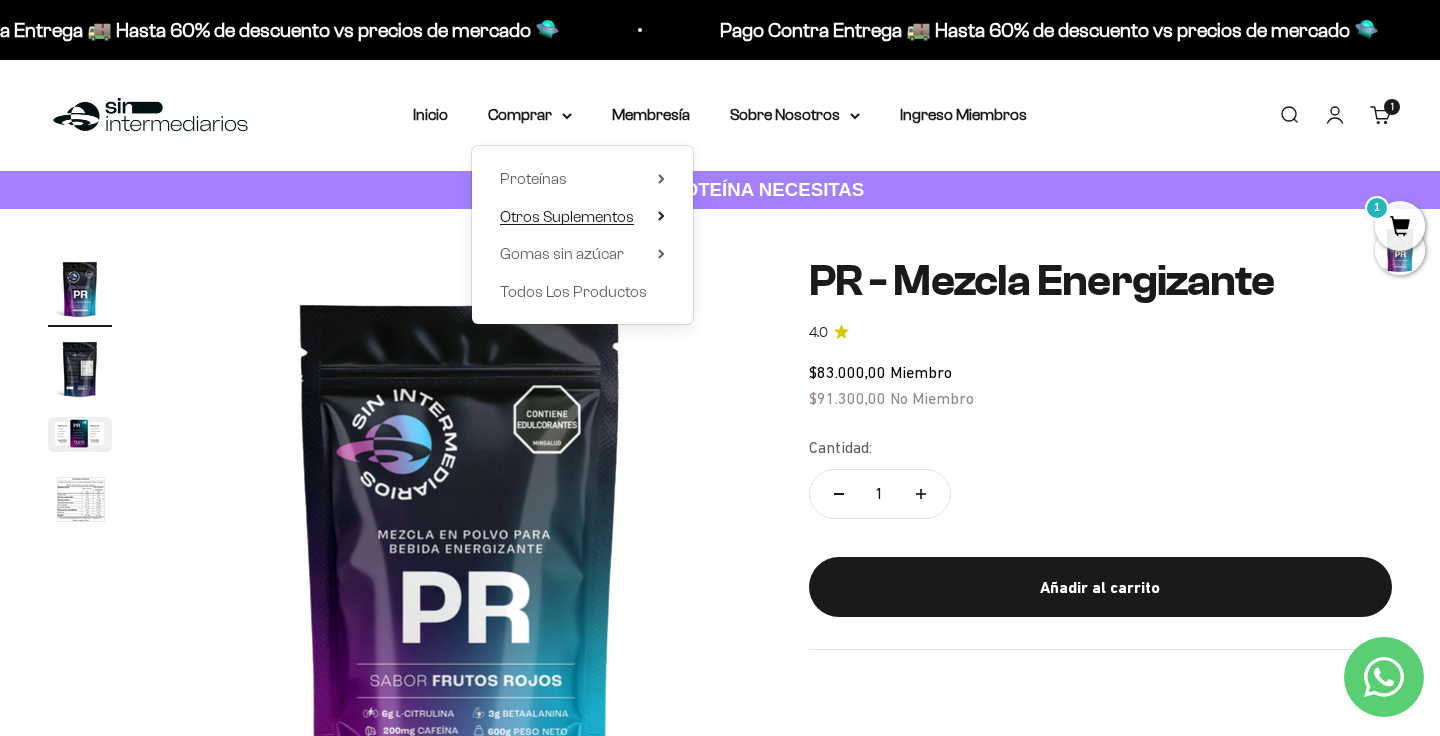 click on "Otros Suplementos" at bounding box center [582, 217] 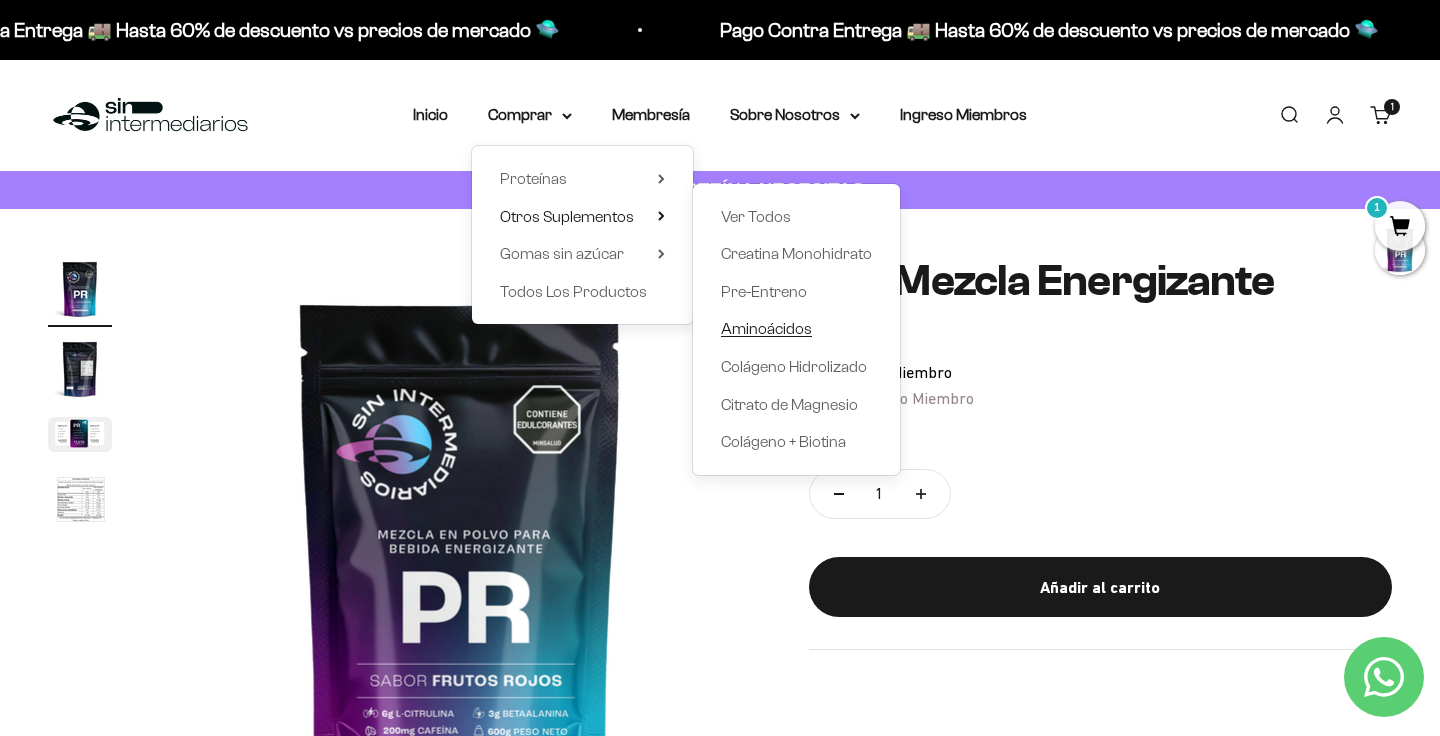 click on "Aminoácidos" at bounding box center (766, 328) 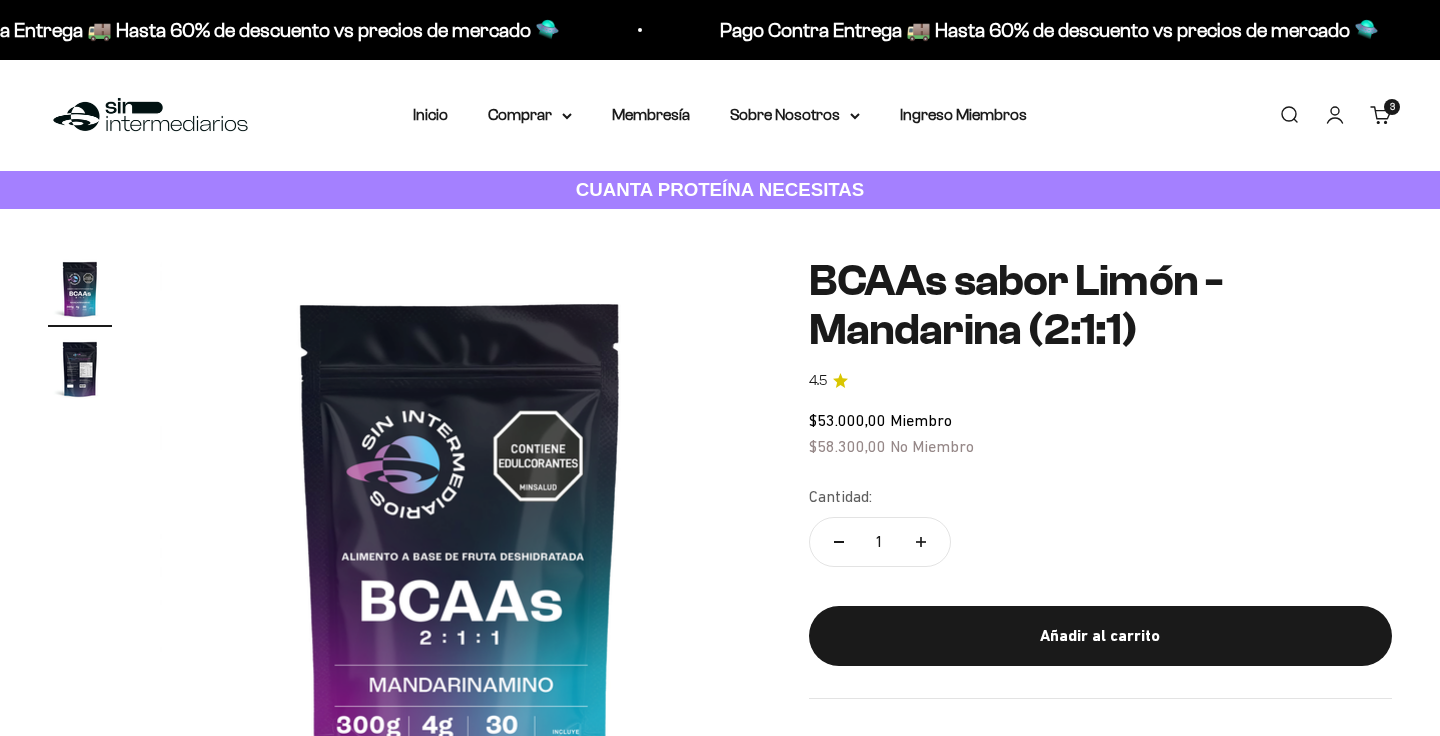 scroll, scrollTop: 0, scrollLeft: 0, axis: both 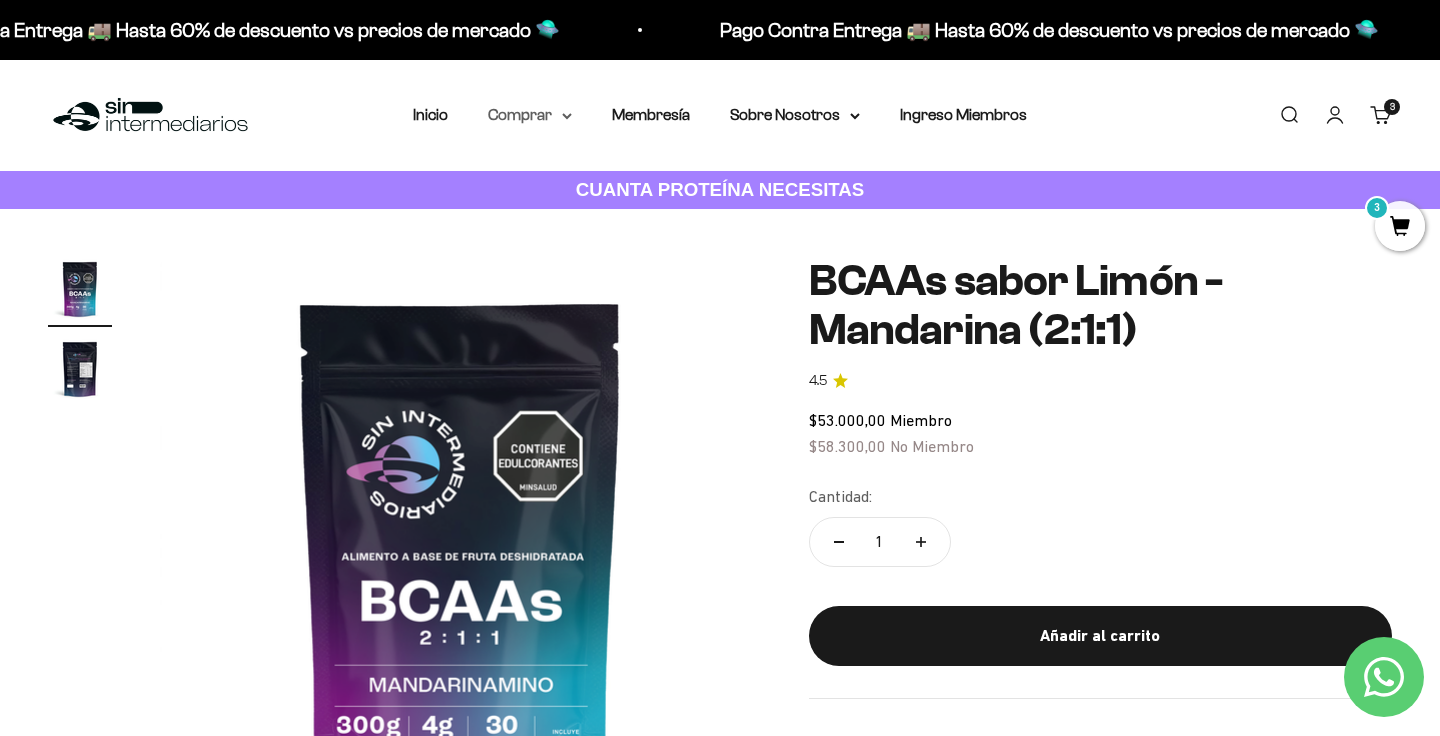 click on "Comprar" at bounding box center (530, 115) 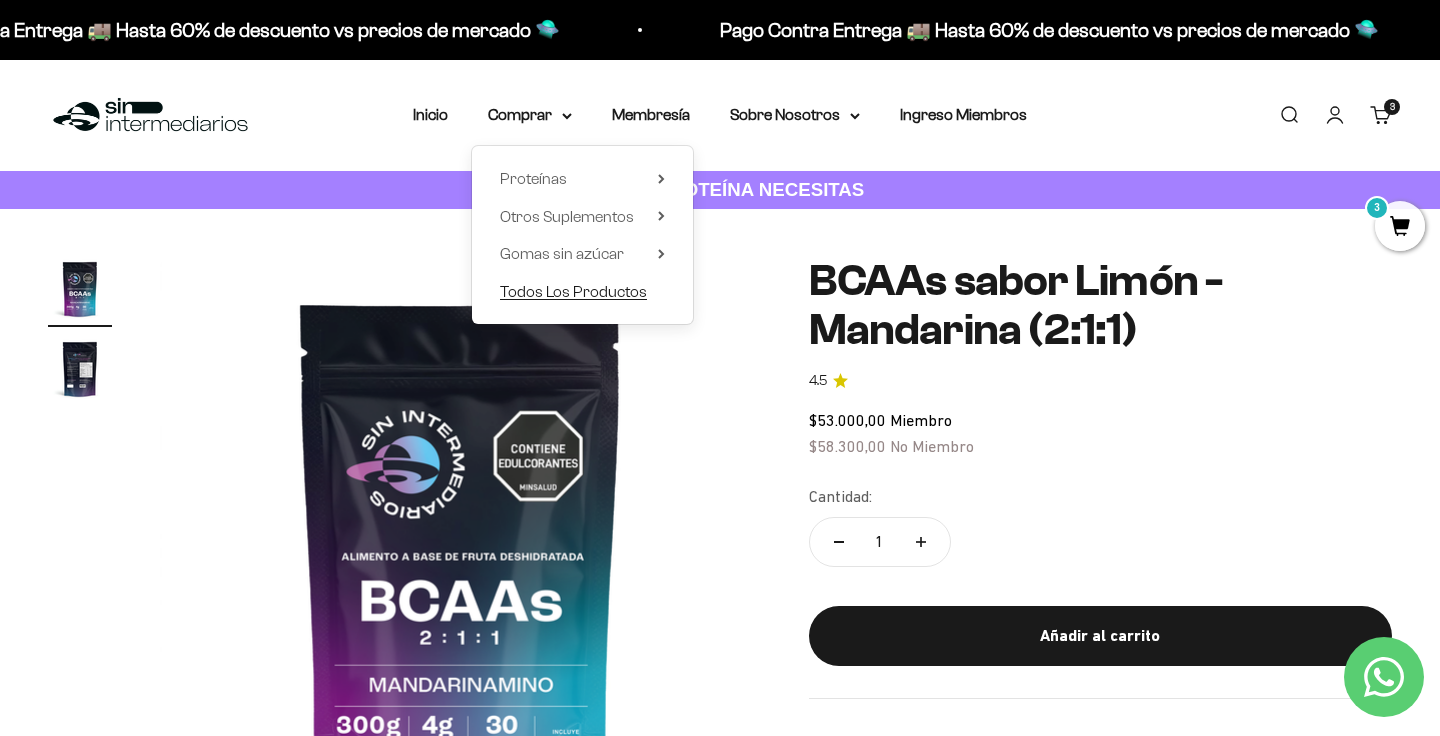 click on "Todos Los Productos" at bounding box center (573, 291) 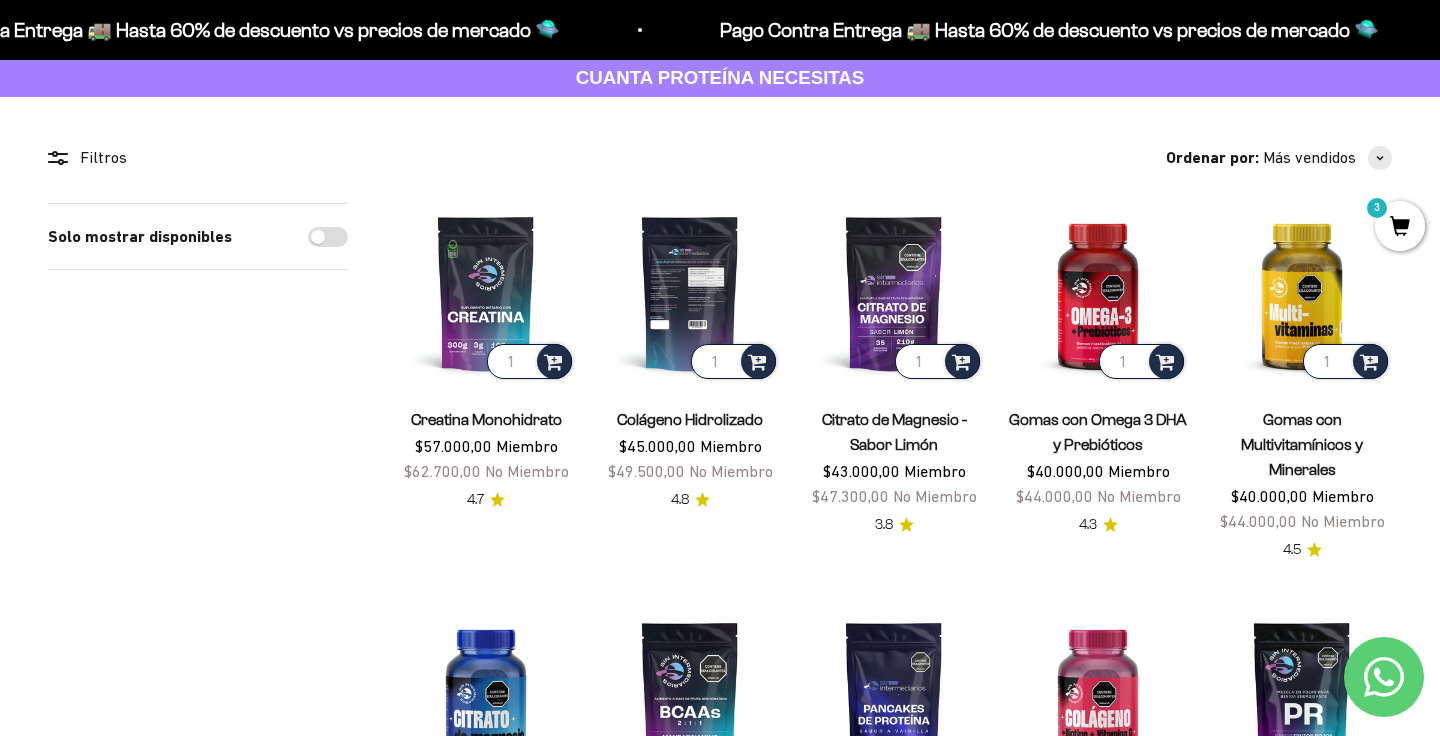 scroll, scrollTop: 0, scrollLeft: 0, axis: both 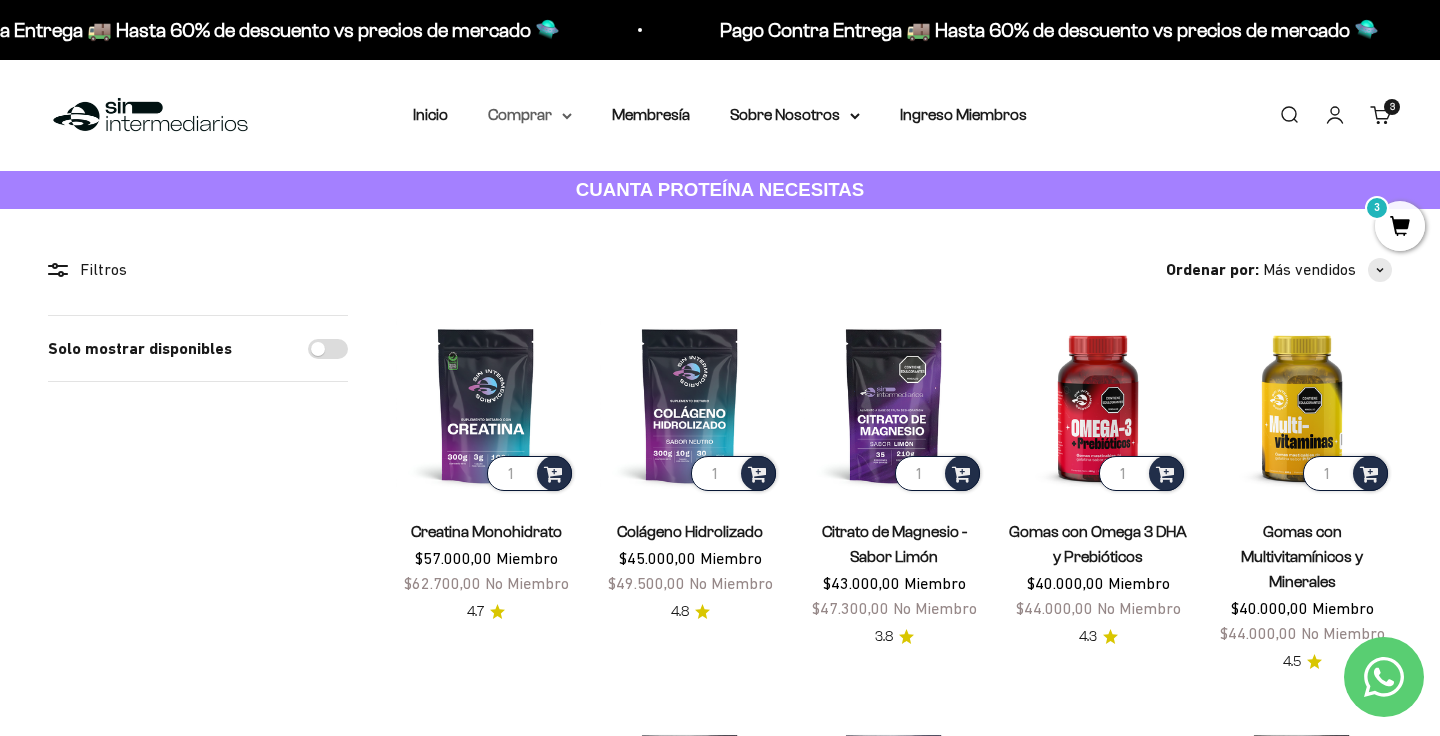 click 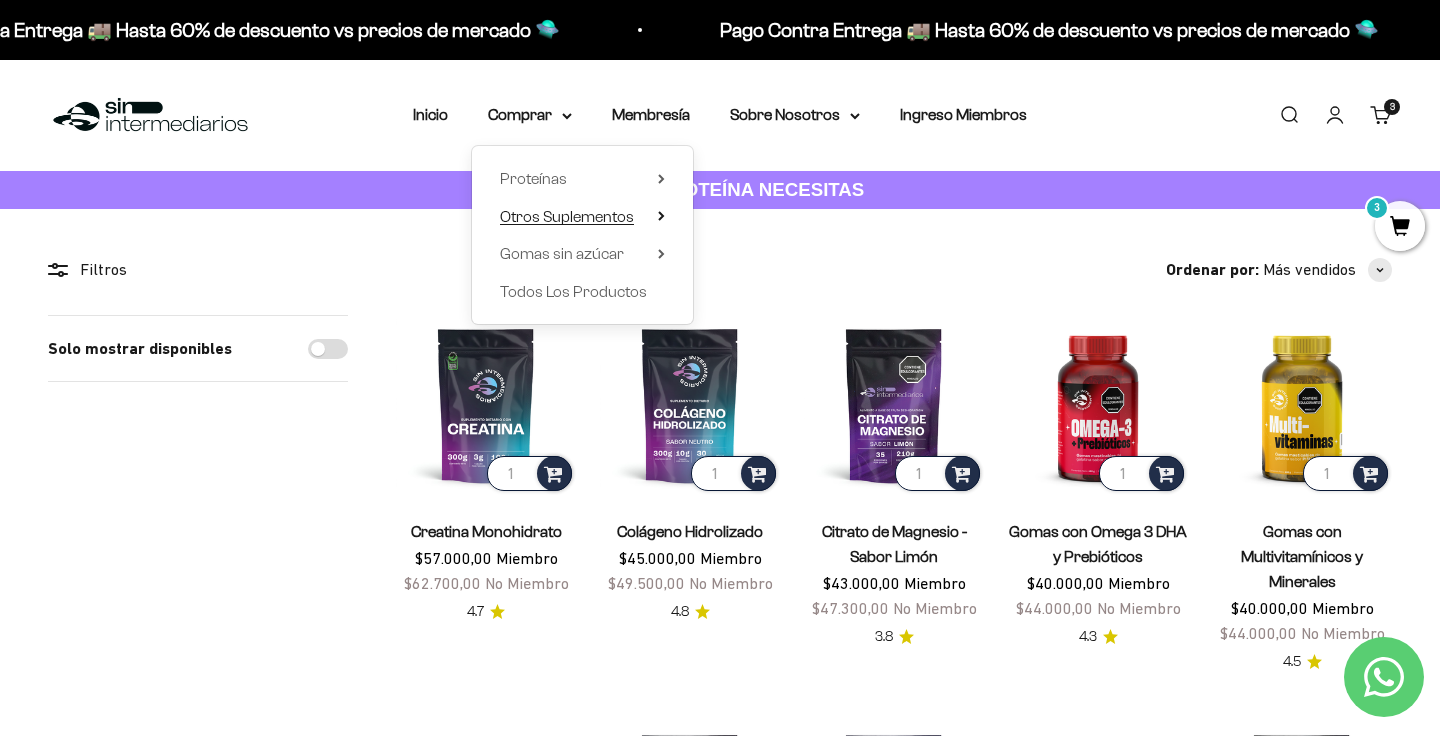 click on "Otros Suplementos" at bounding box center [582, 217] 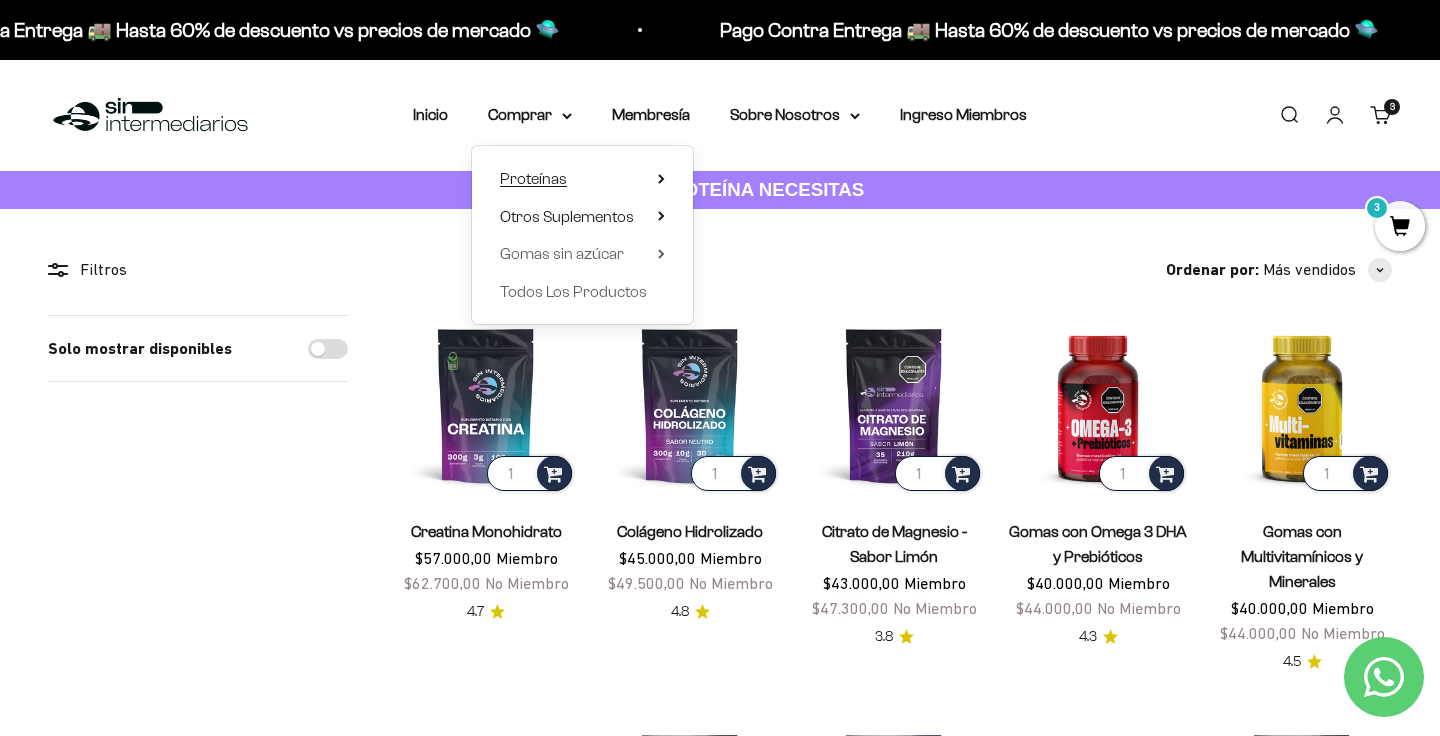click on "Proteínas" at bounding box center [582, 179] 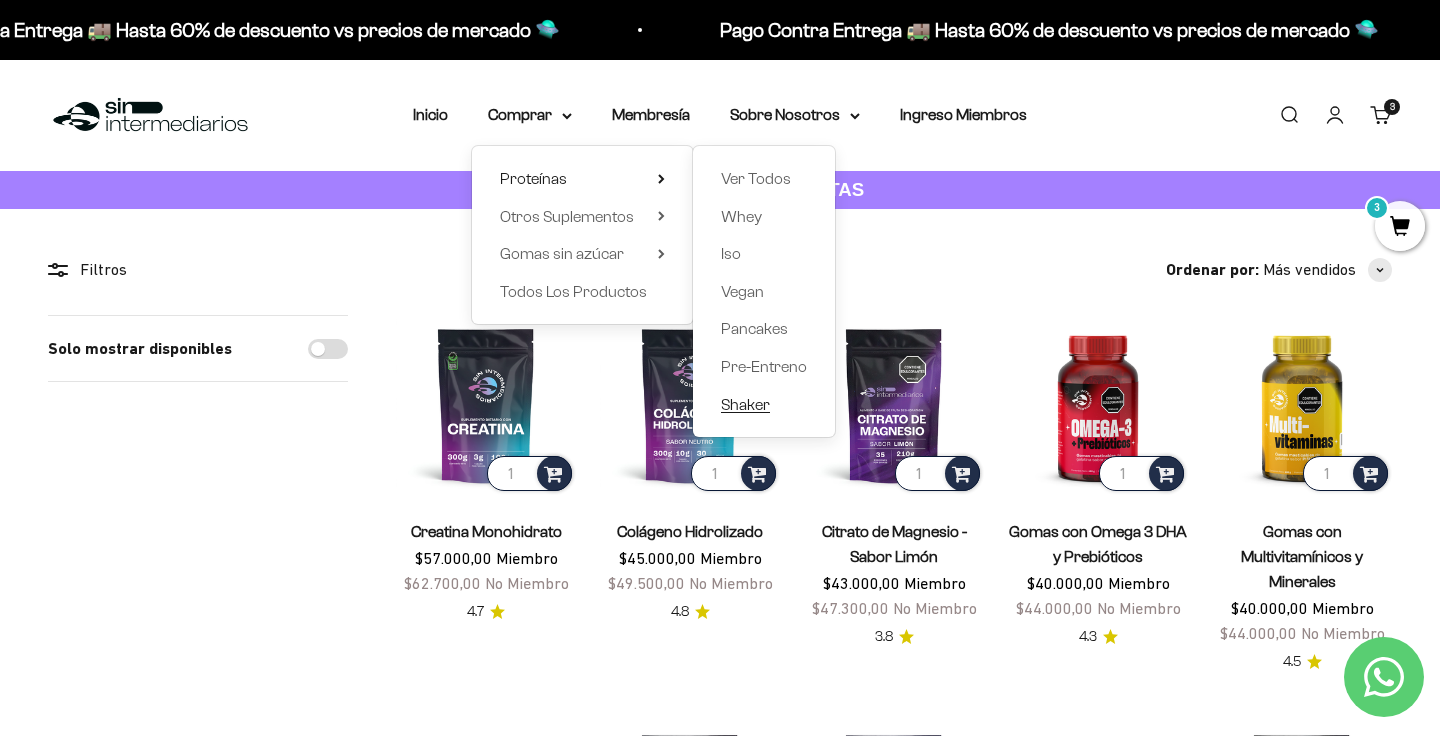 click on "Shaker" at bounding box center [745, 404] 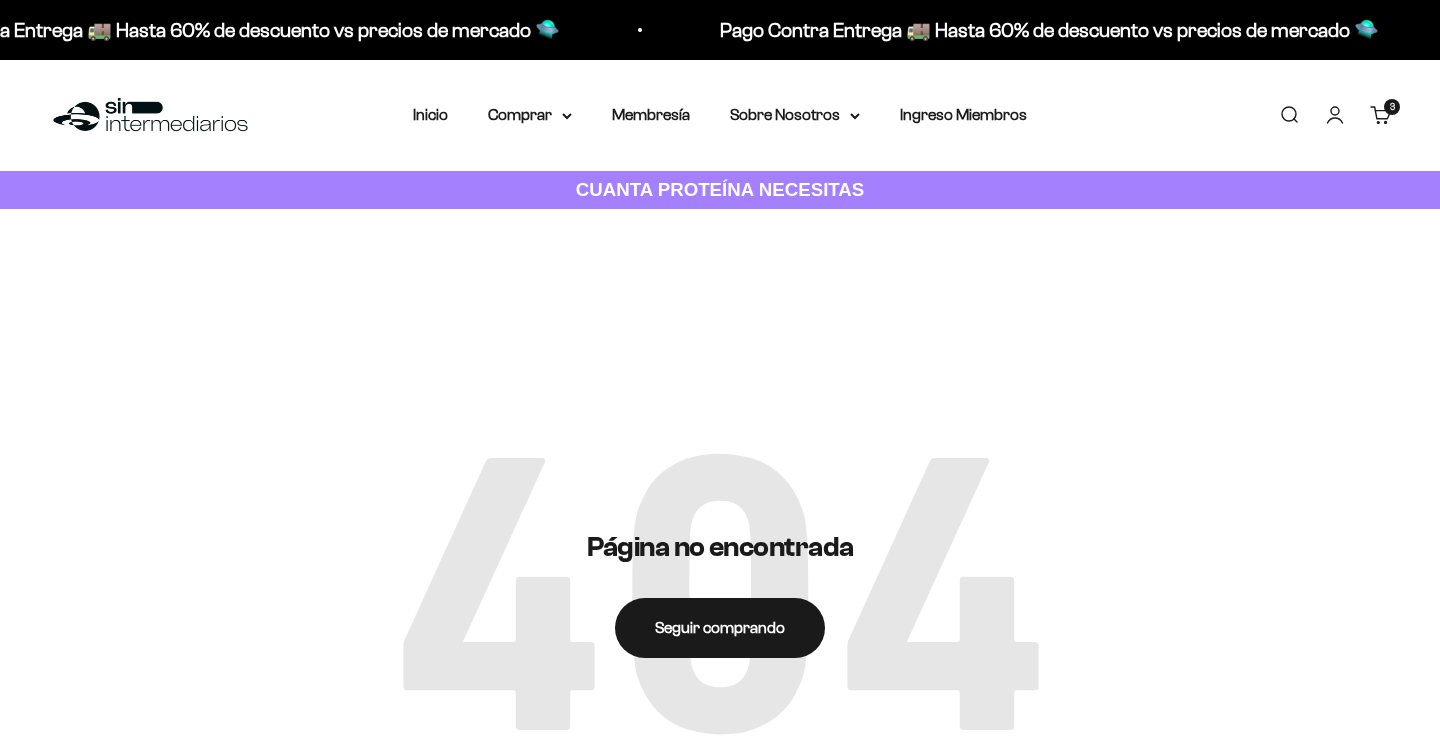 scroll, scrollTop: 0, scrollLeft: 0, axis: both 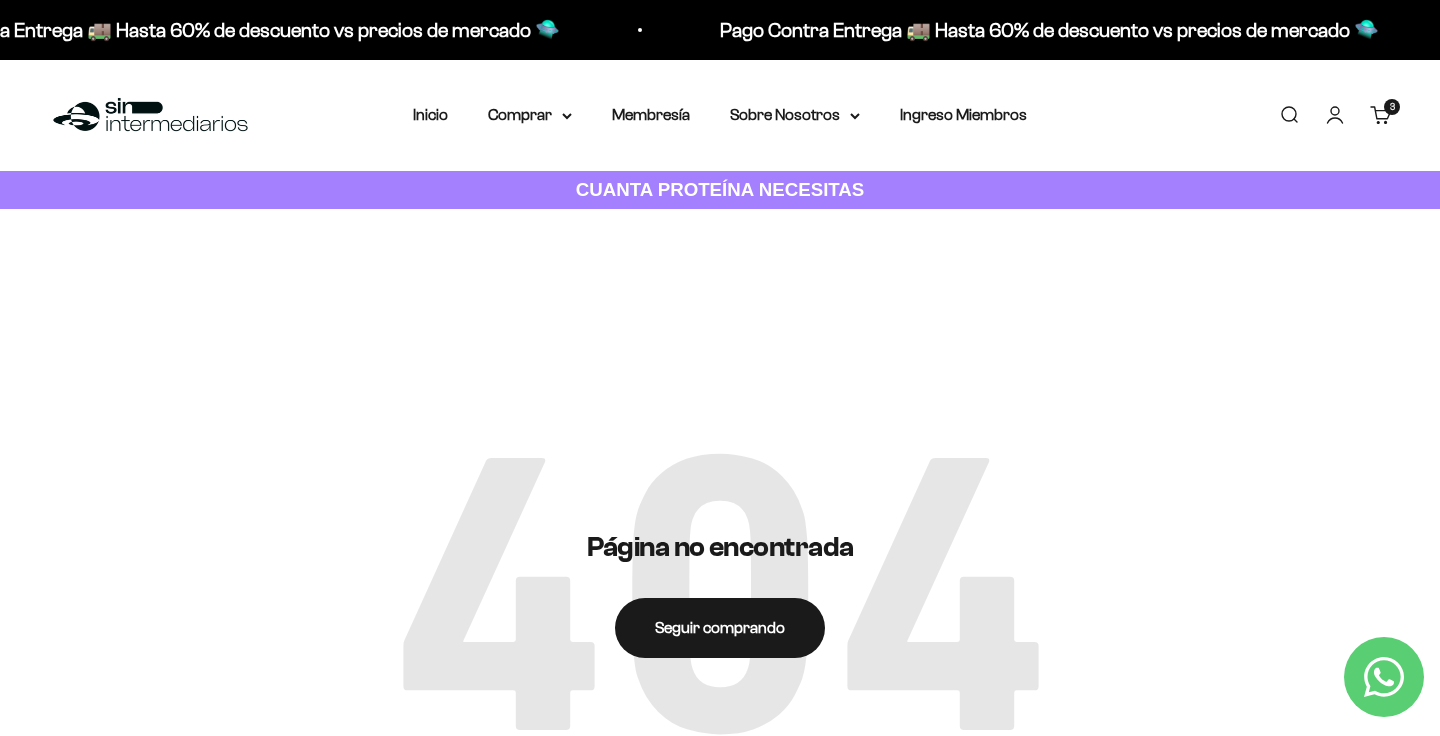 click on "Inicio
Comprar
Proteínas
Ver Todos
Whey
Iso
Vegan" at bounding box center [720, 115] 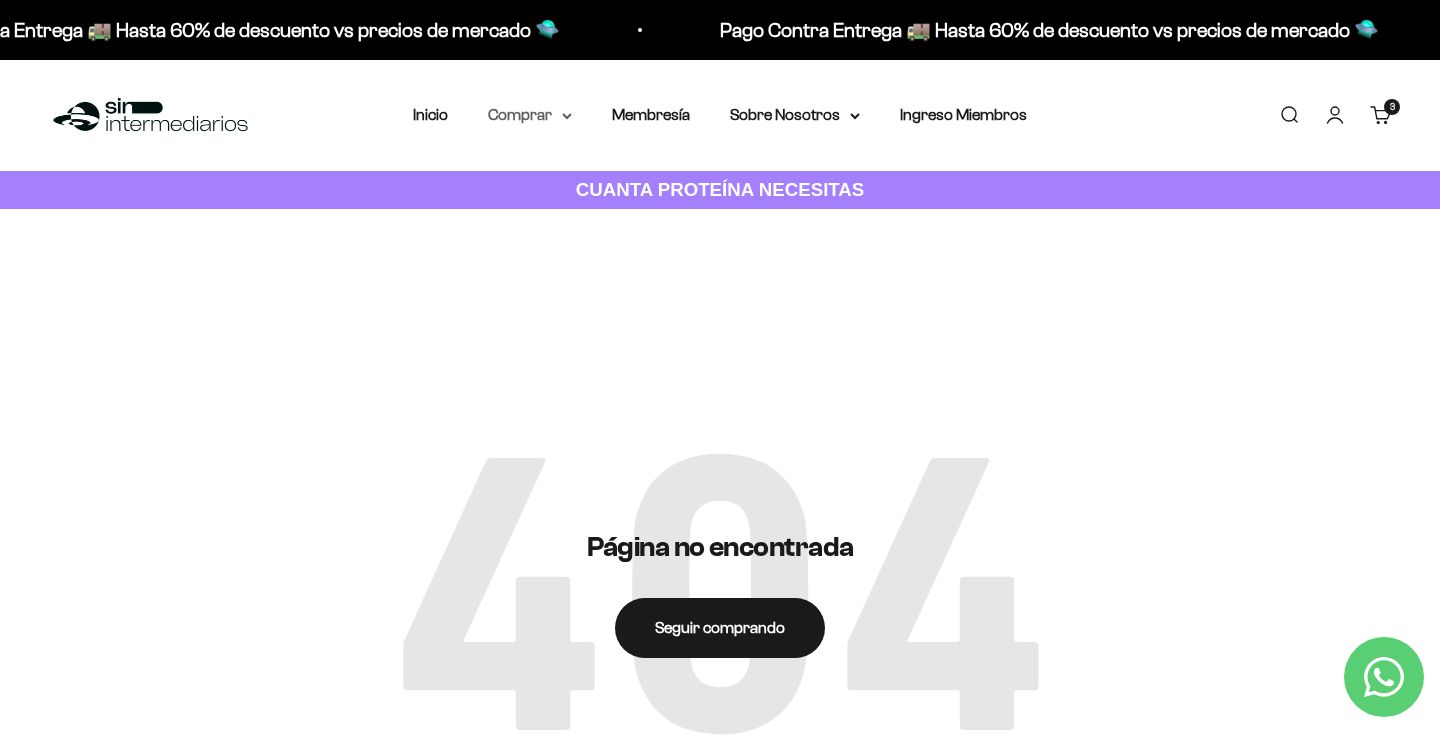 click on "Comprar" at bounding box center [530, 115] 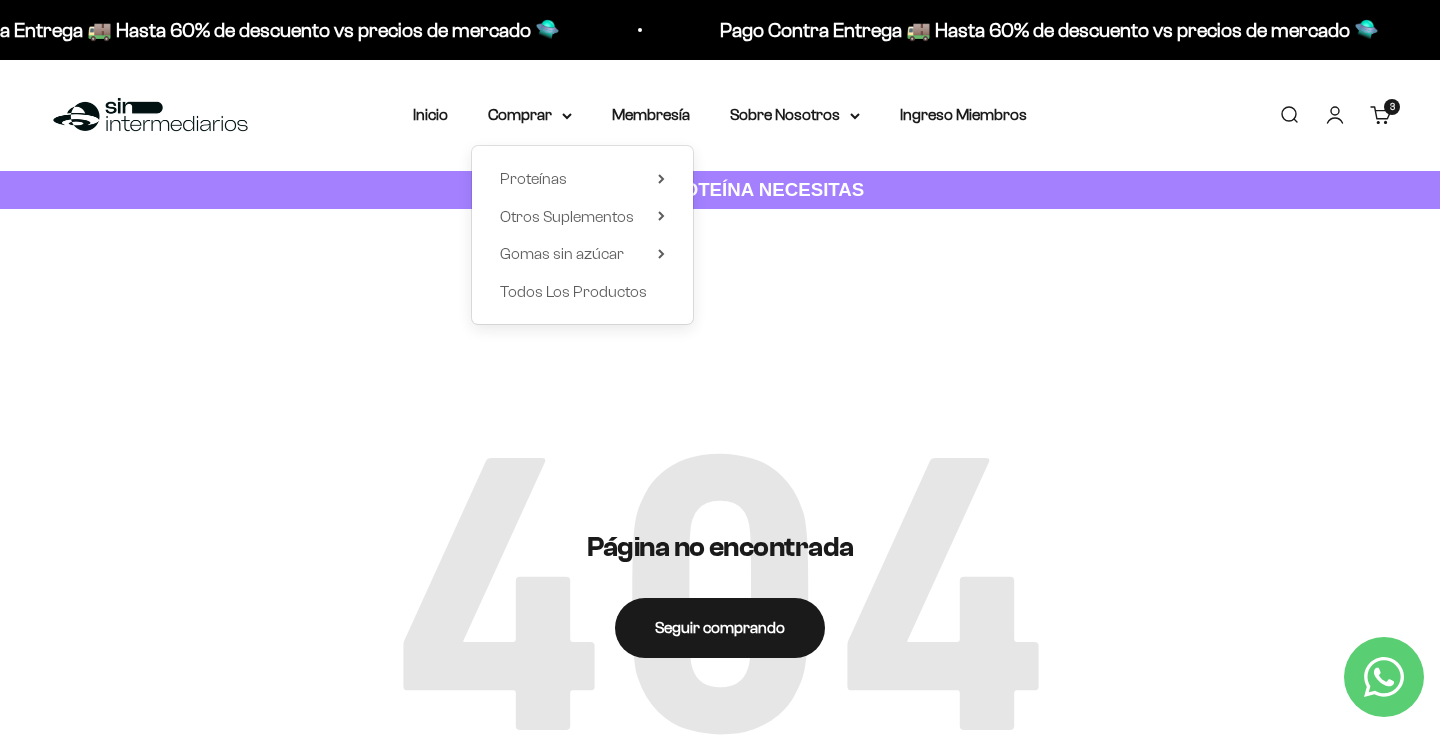 click on "Proteínas
Ver Todos
Whey
Iso
Vegan
Shaker" at bounding box center [582, 235] 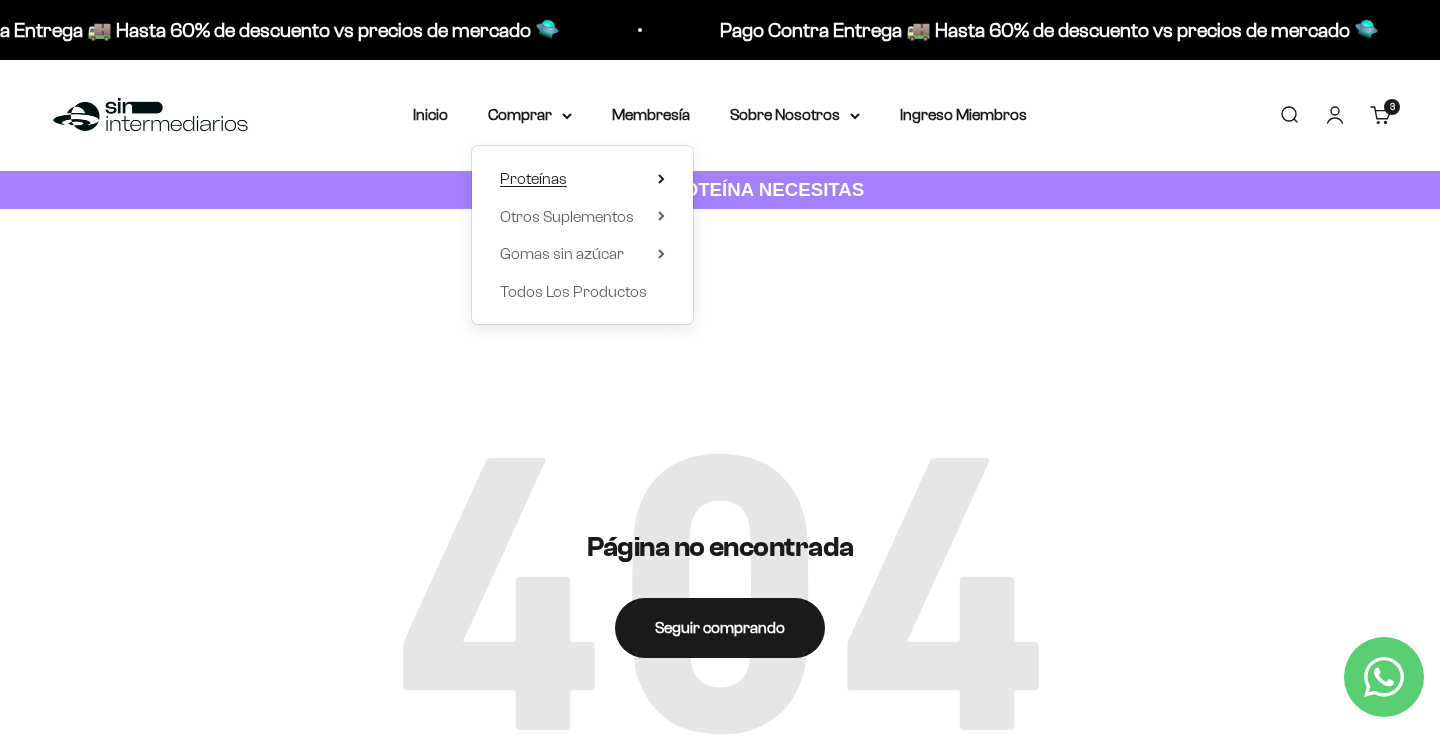click on "Proteínas" at bounding box center [582, 179] 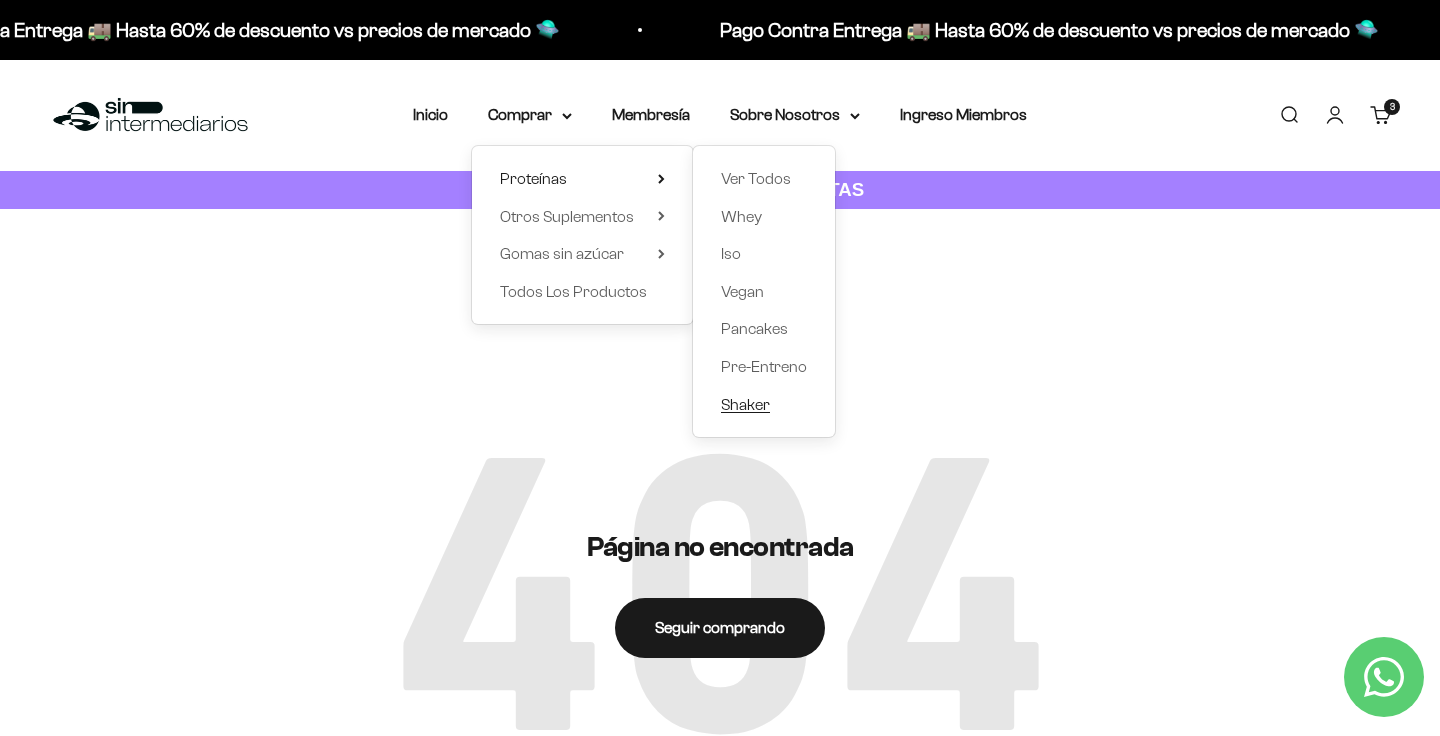 click on "Shaker" at bounding box center [745, 404] 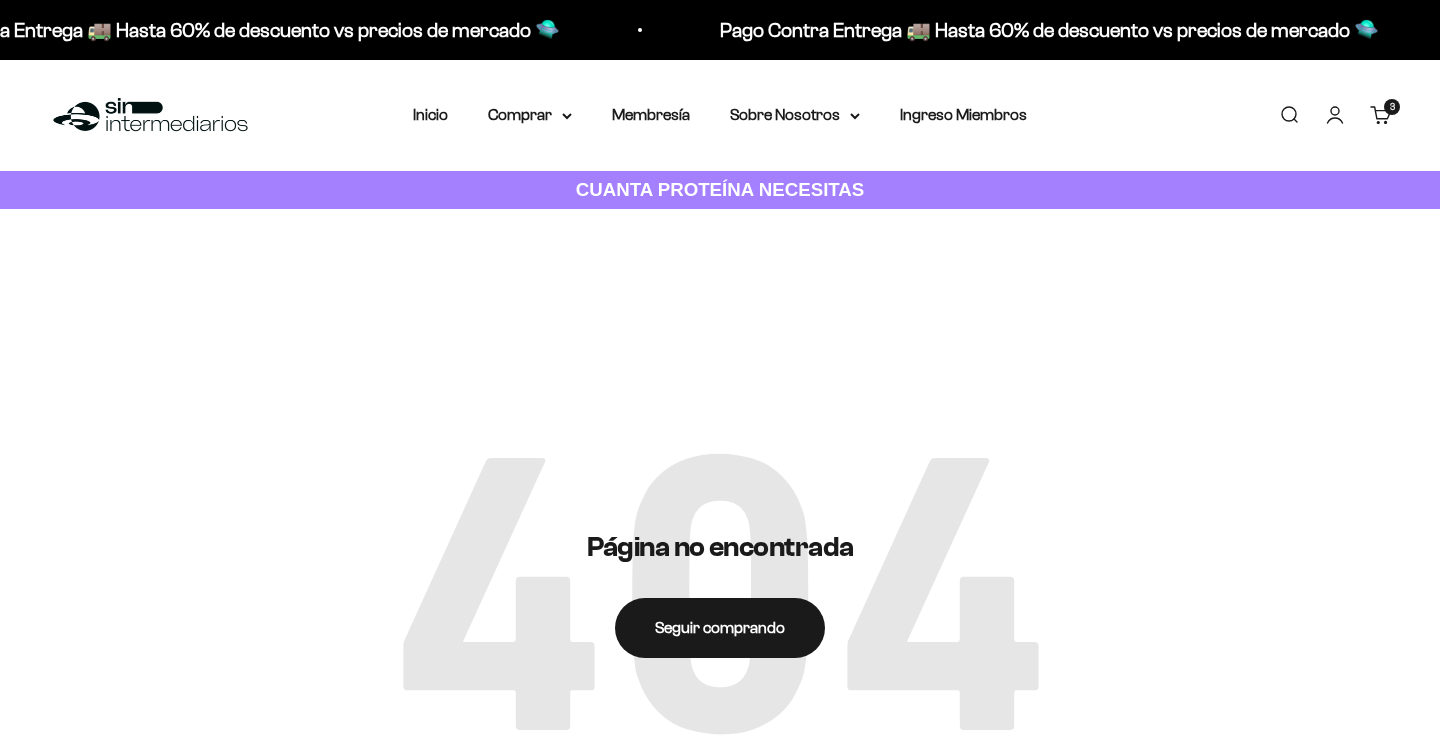 scroll, scrollTop: 0, scrollLeft: 0, axis: both 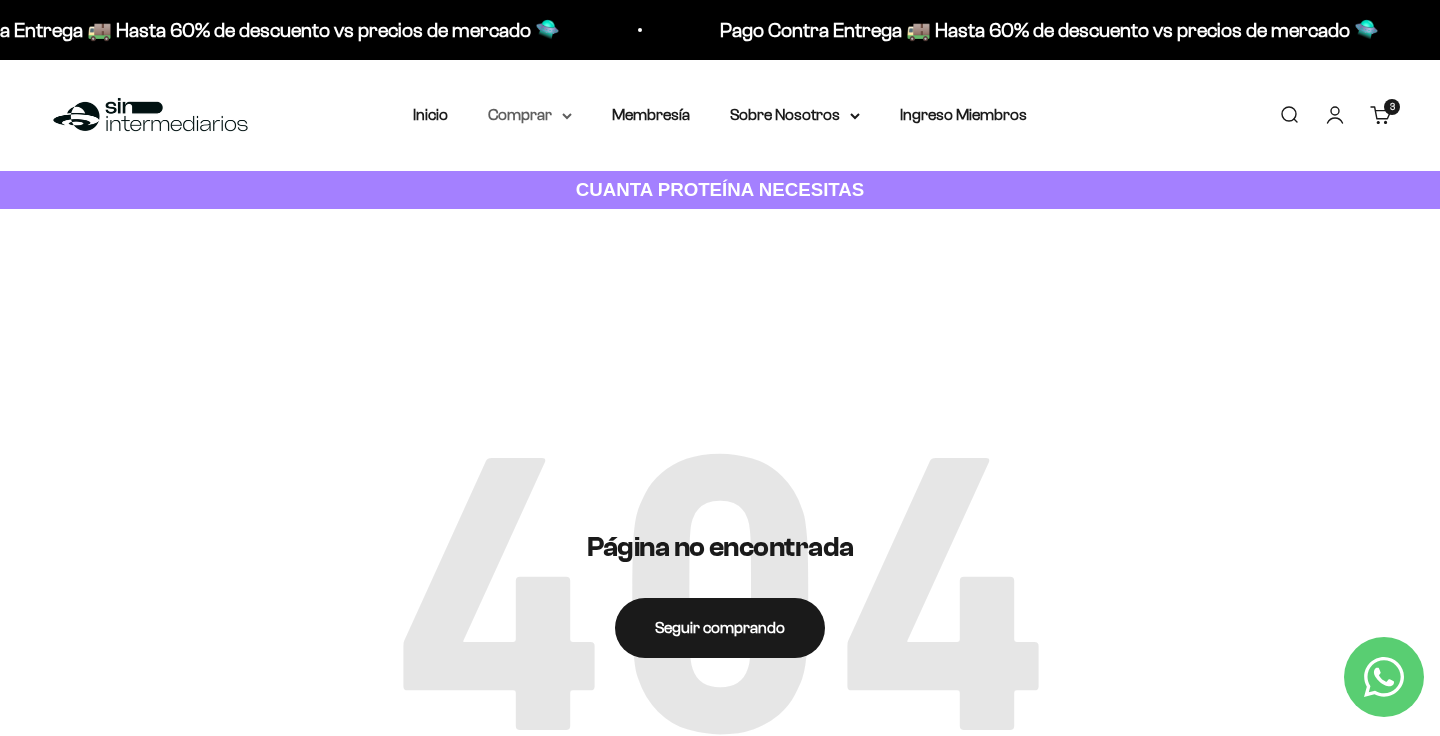 click on "Comprar" at bounding box center [530, 115] 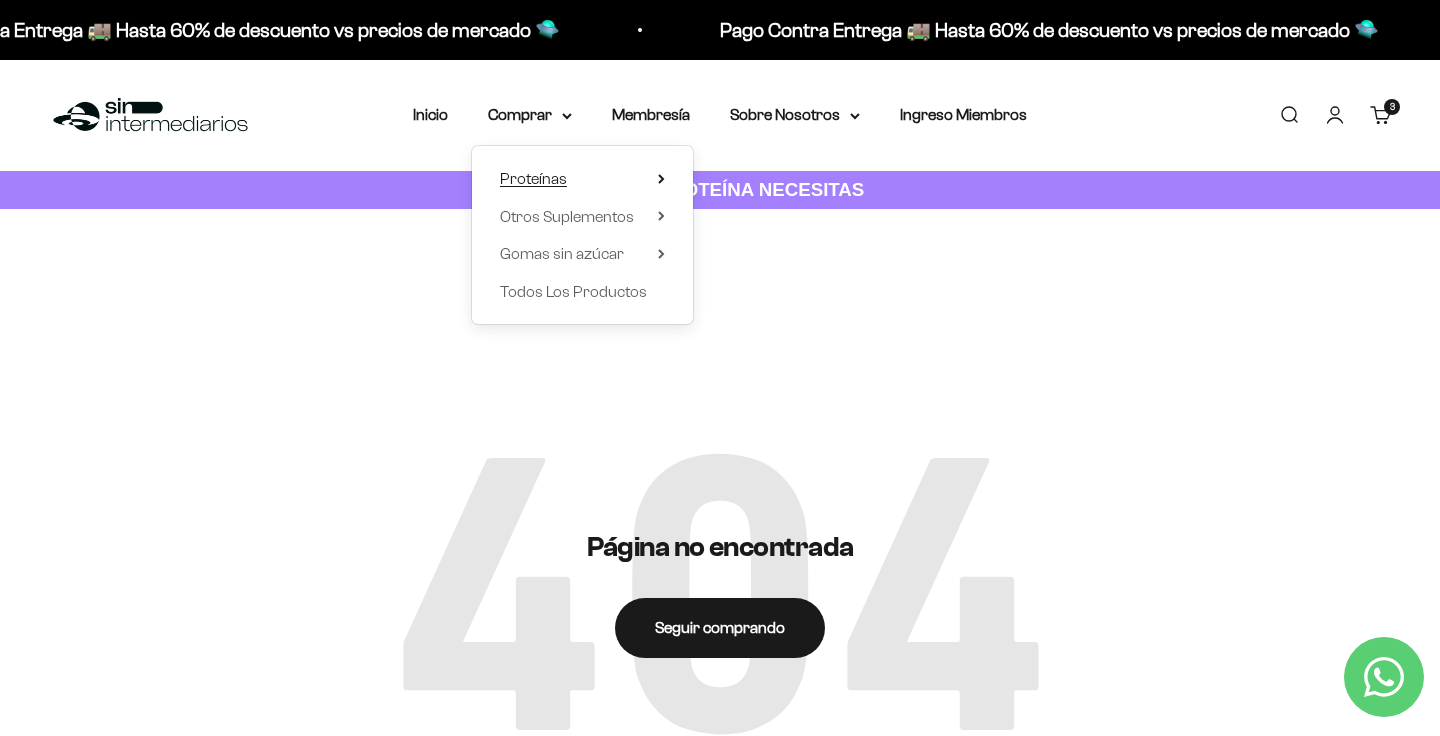 click 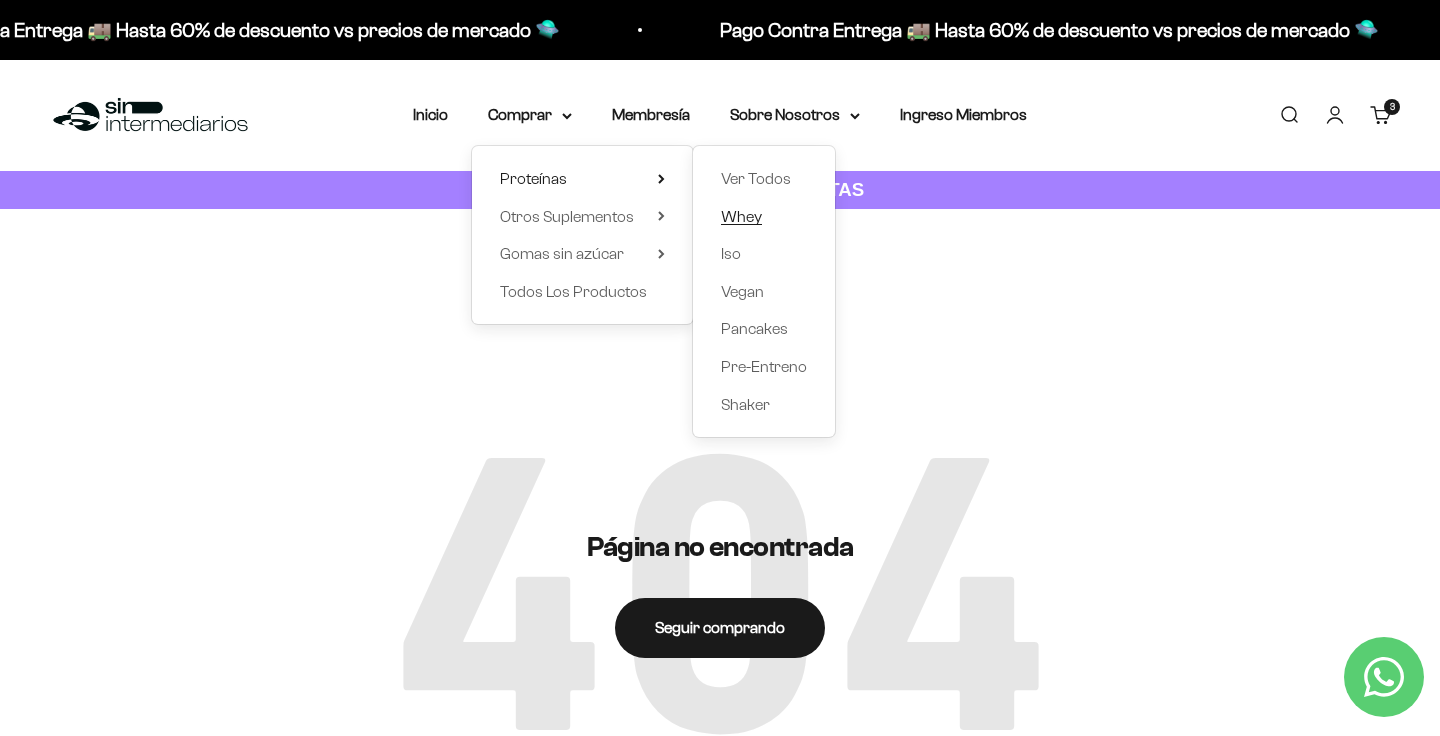 click on "Whey" at bounding box center (741, 216) 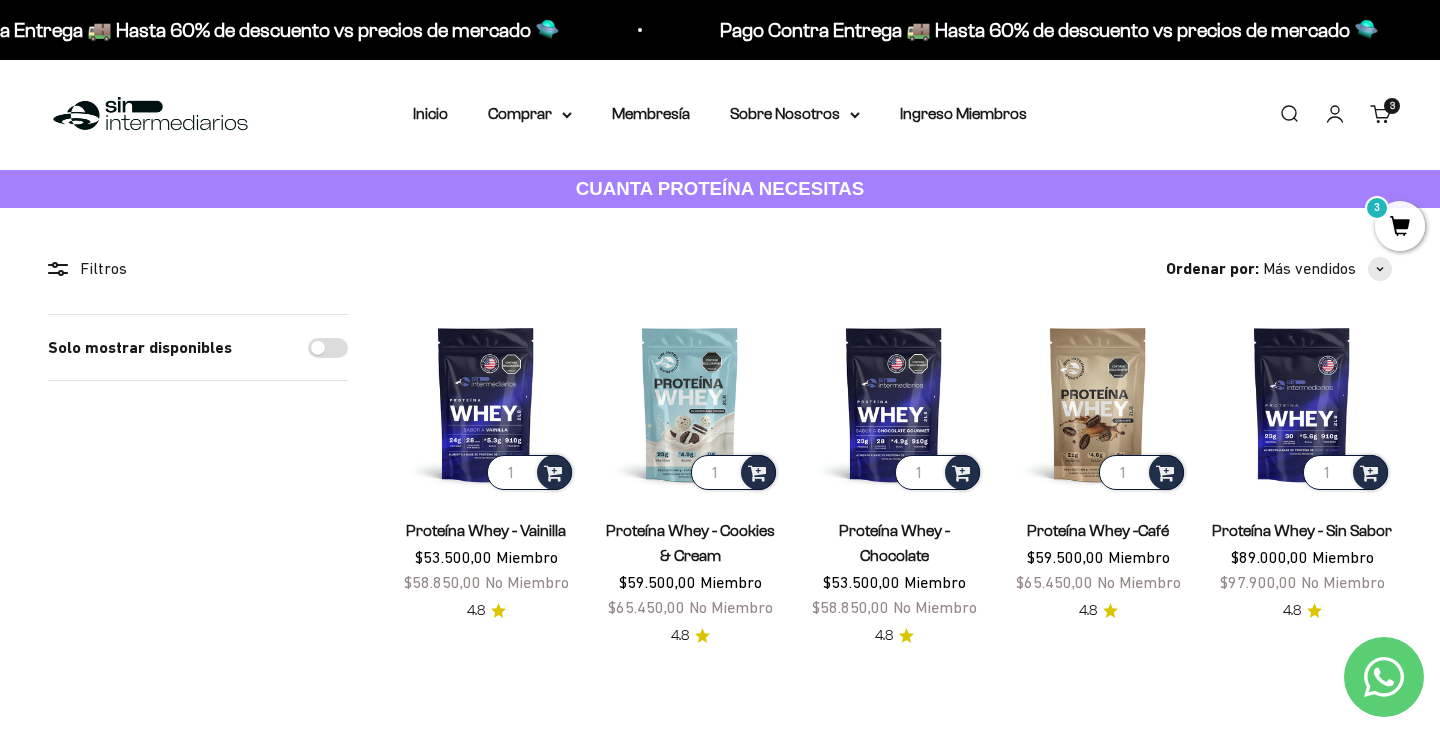 scroll, scrollTop: 0, scrollLeft: 0, axis: both 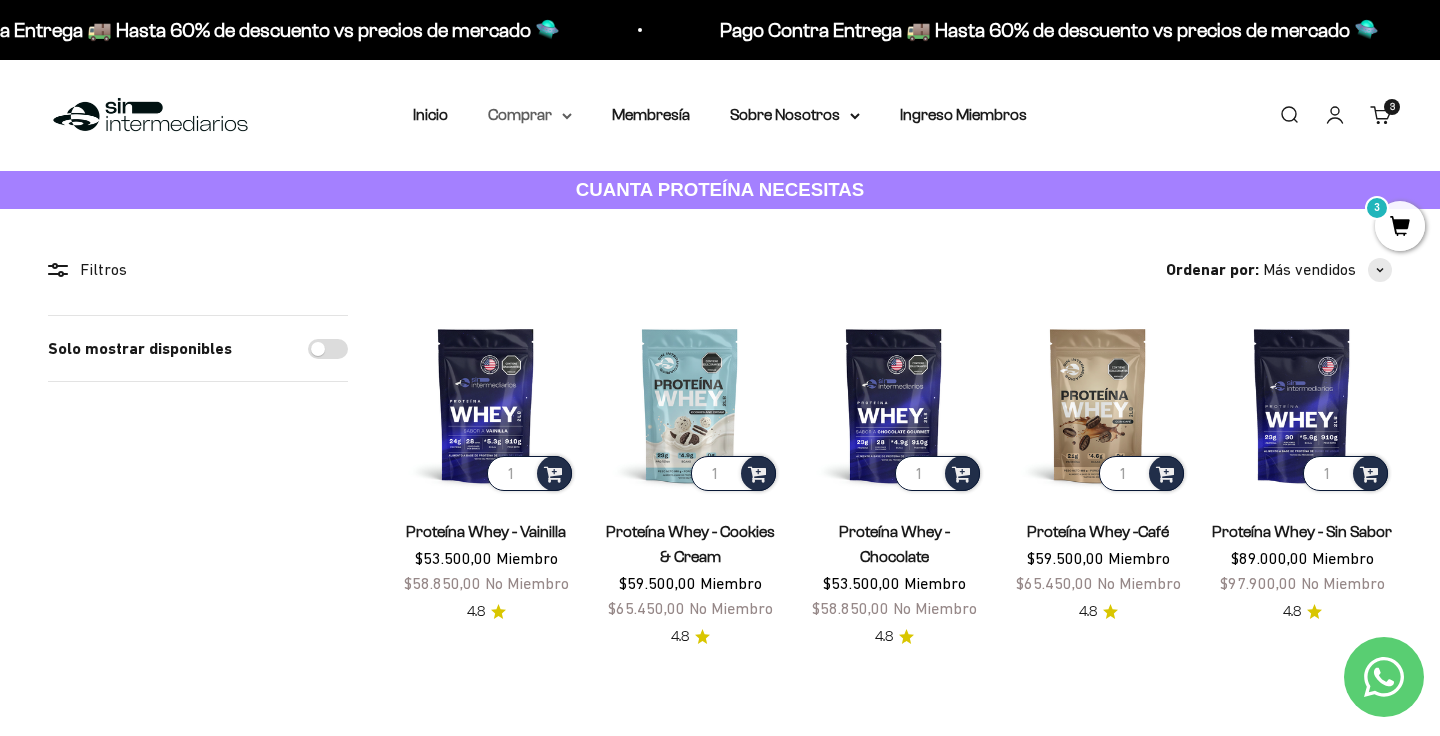 click 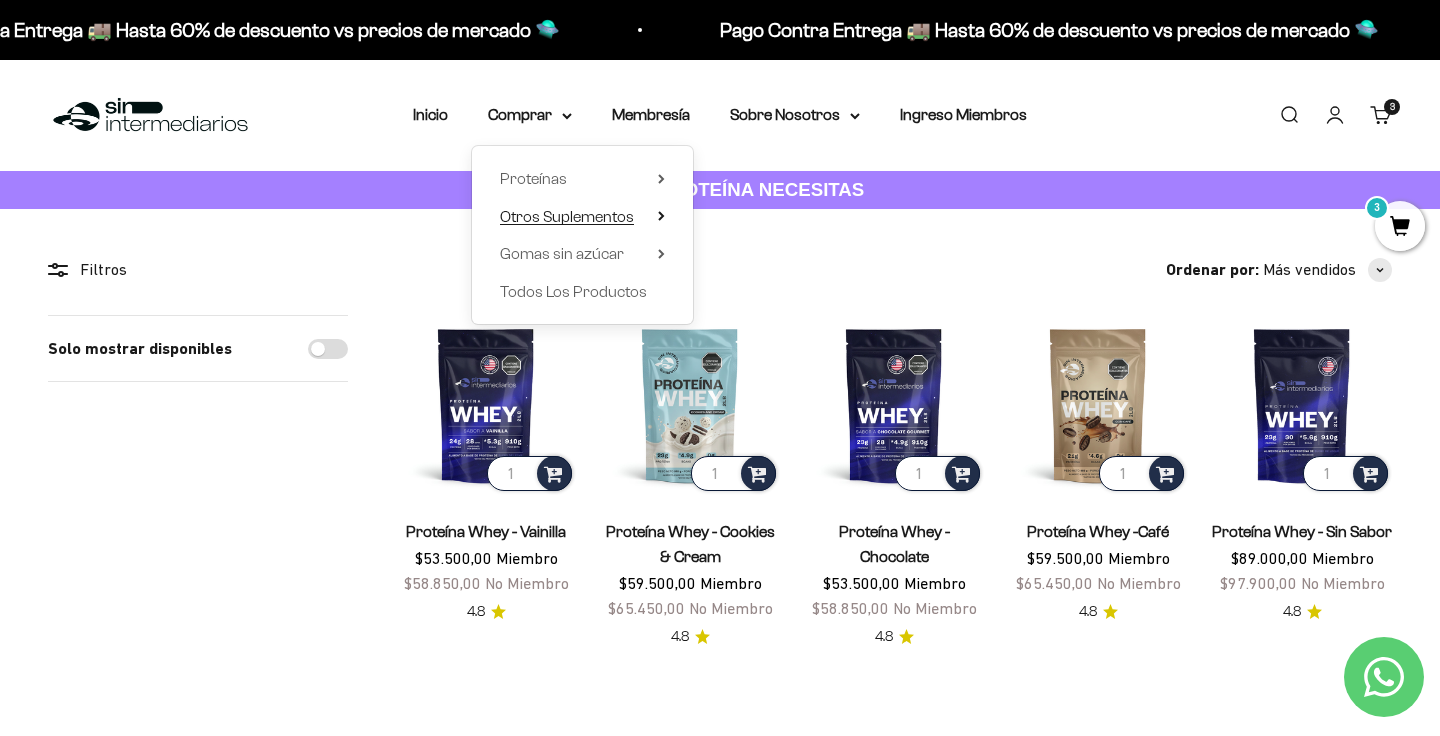 click on "Otros Suplementos" at bounding box center (582, 217) 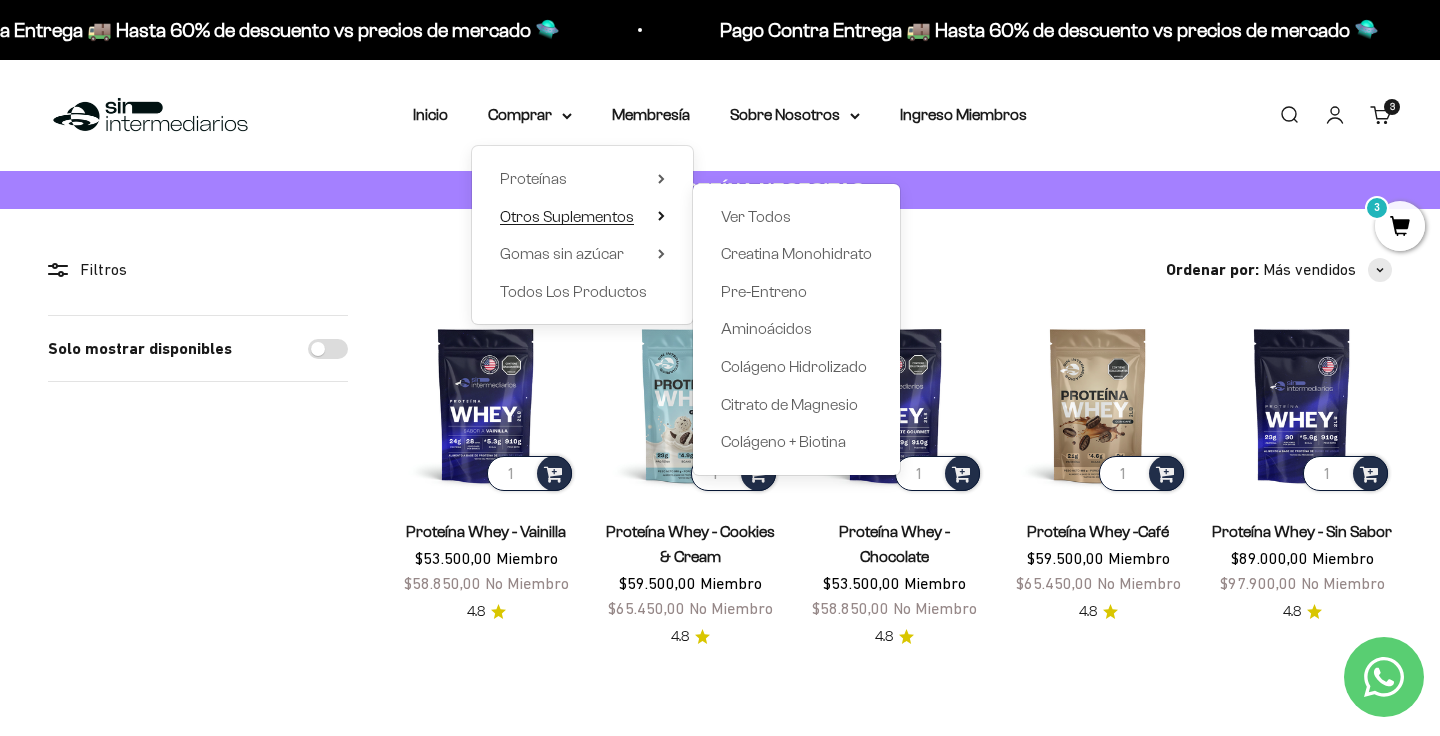 click on "Otros Suplementos" at bounding box center (567, 216) 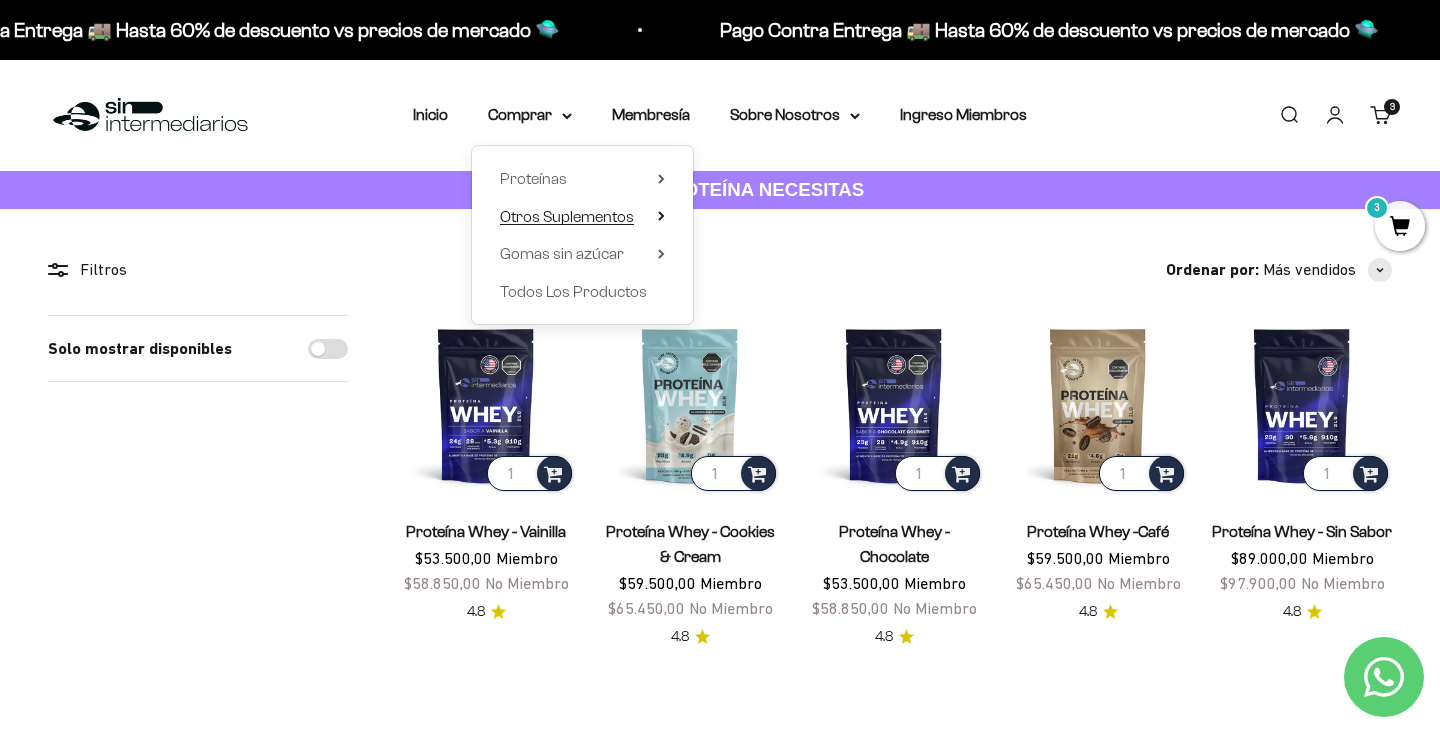 click on "Otros Suplementos" at bounding box center (582, 217) 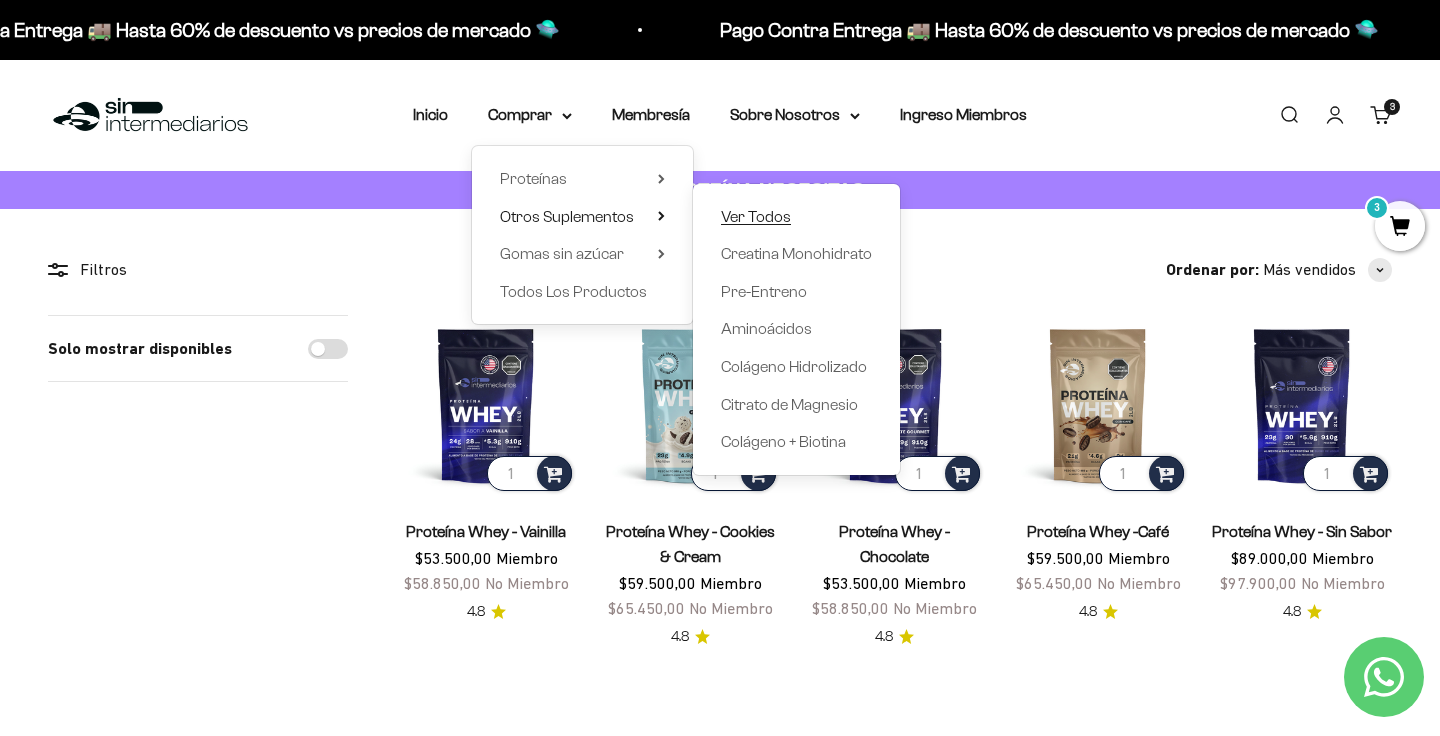 click on "Ver Todos" at bounding box center (756, 217) 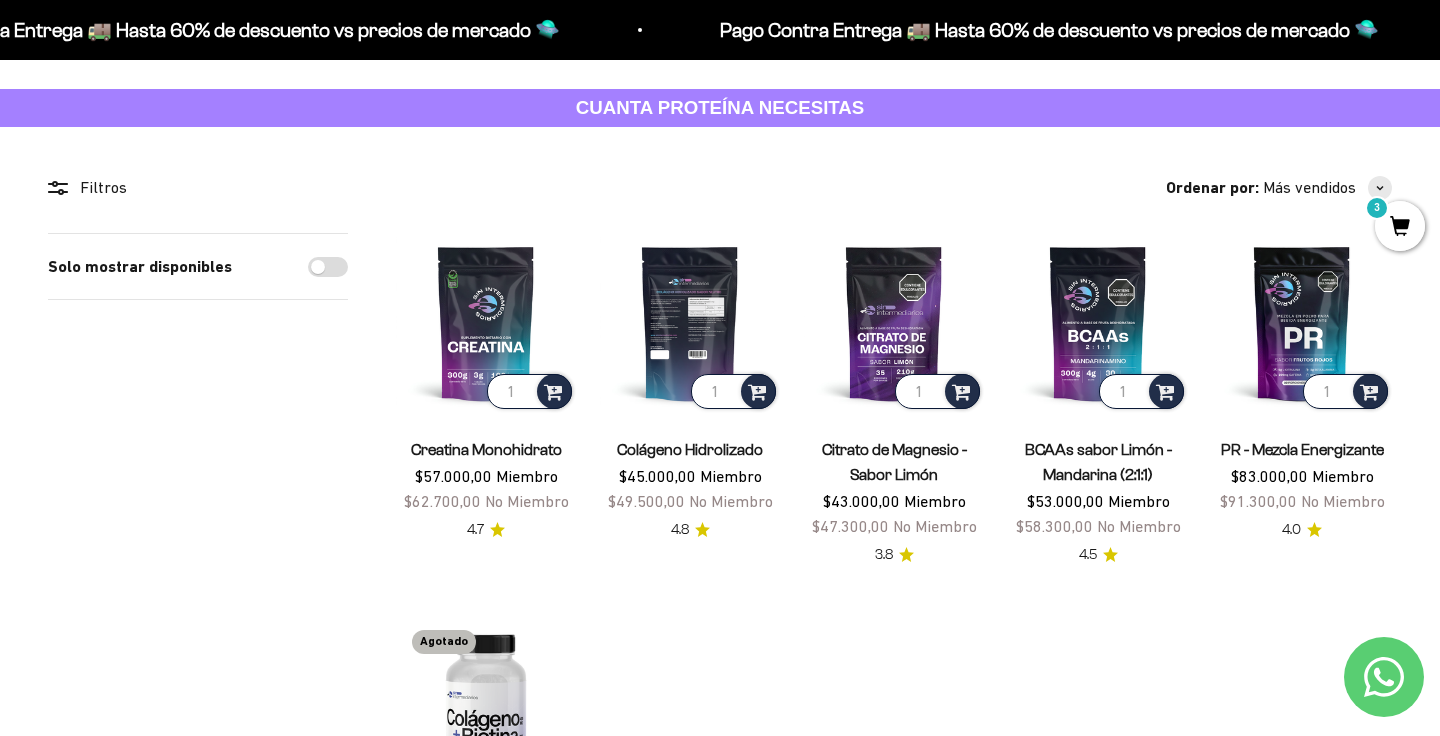 scroll, scrollTop: 0, scrollLeft: 0, axis: both 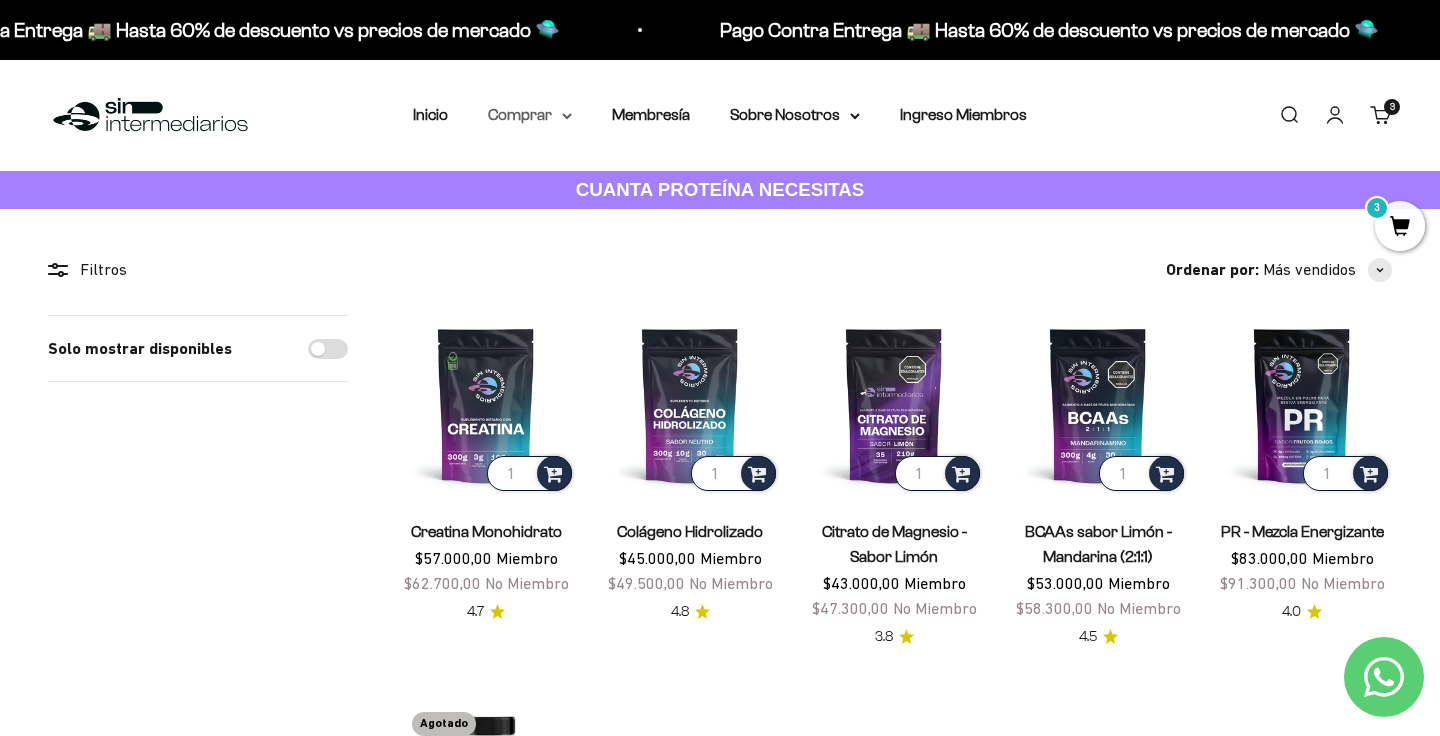 click on "Comprar" at bounding box center [530, 115] 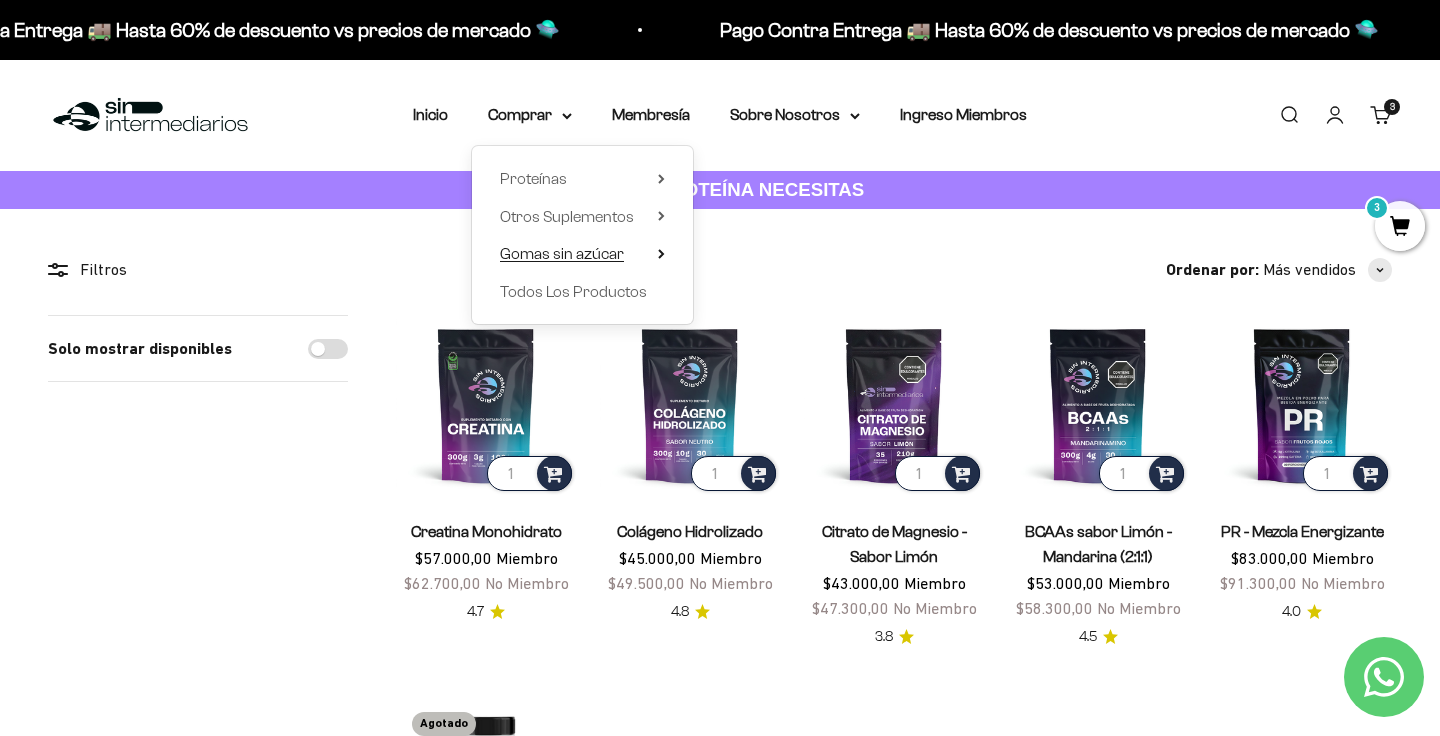 click on "Gomas sin azúcar" at bounding box center [582, 254] 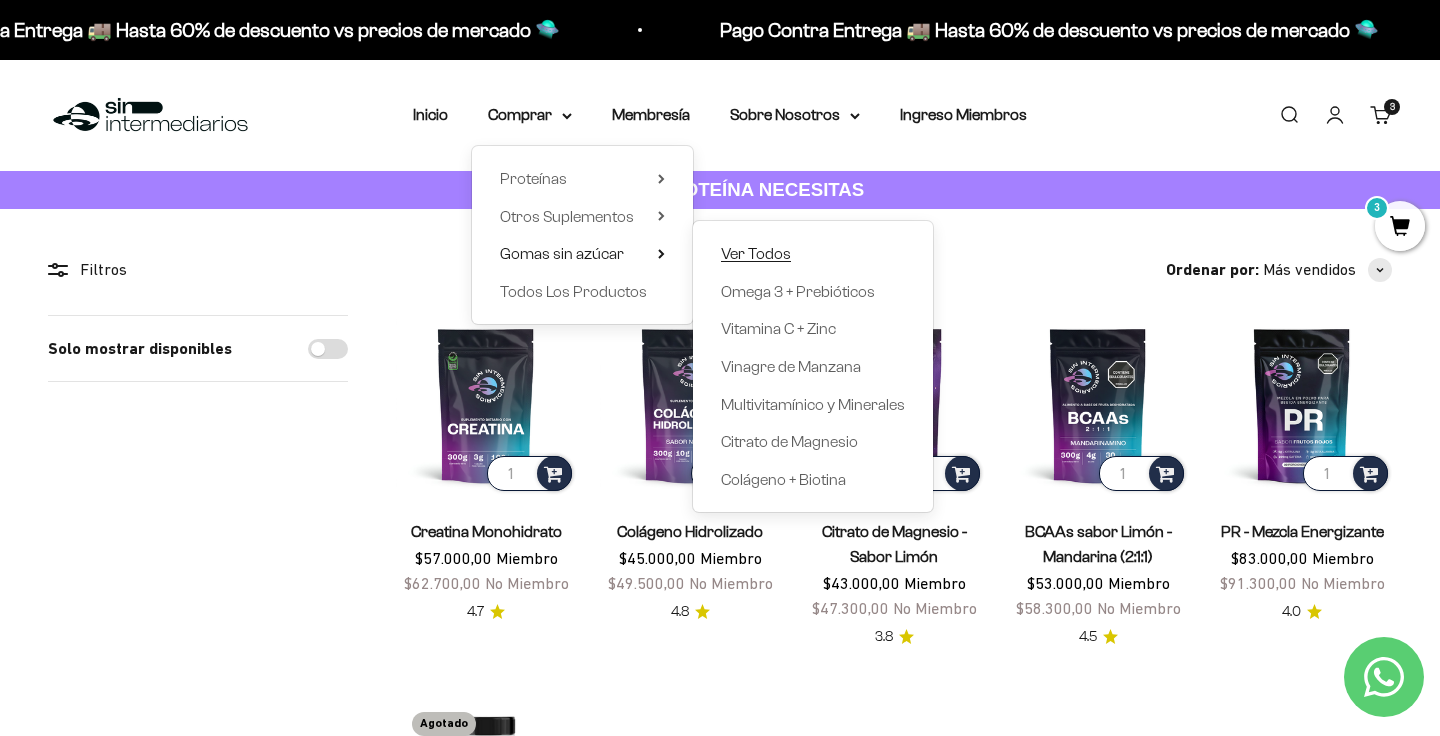 click on "Ver Todos" at bounding box center (756, 253) 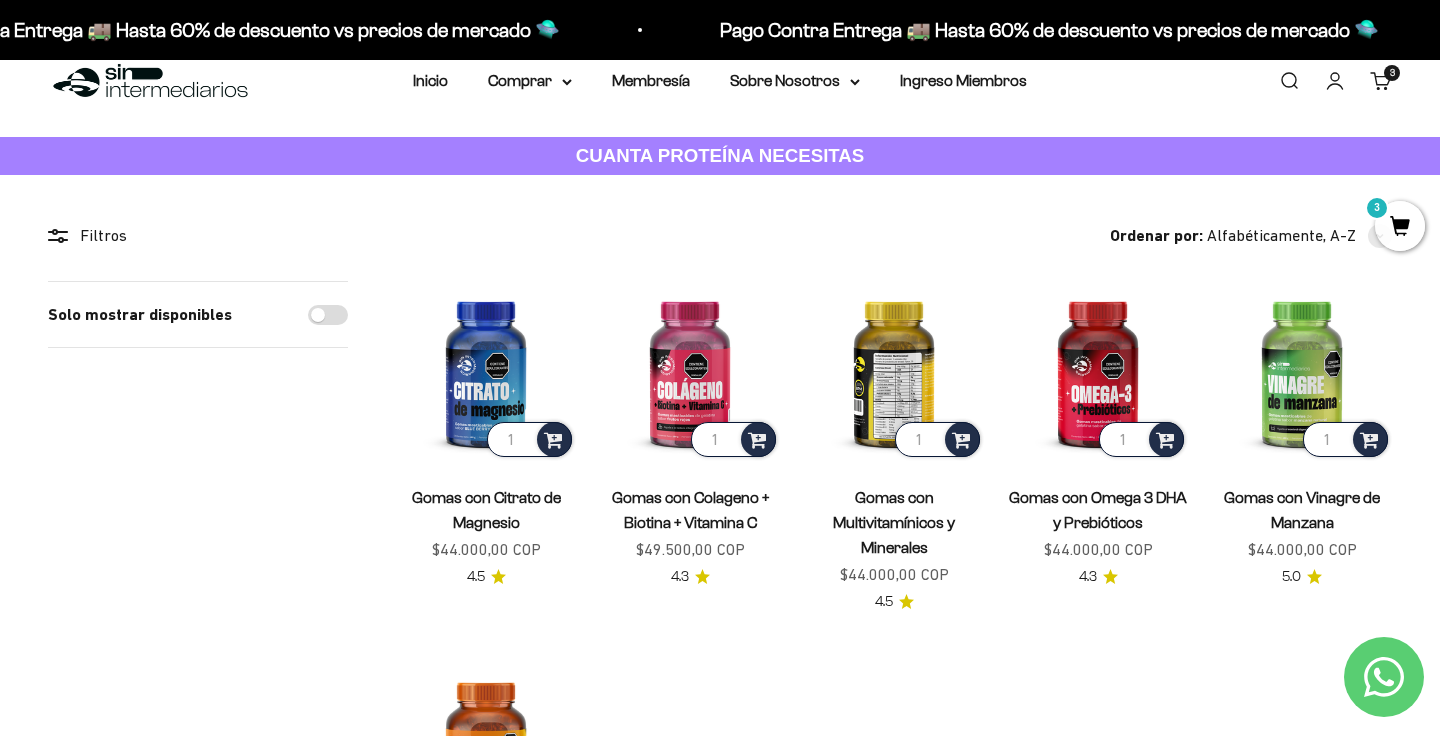 scroll, scrollTop: 0, scrollLeft: 0, axis: both 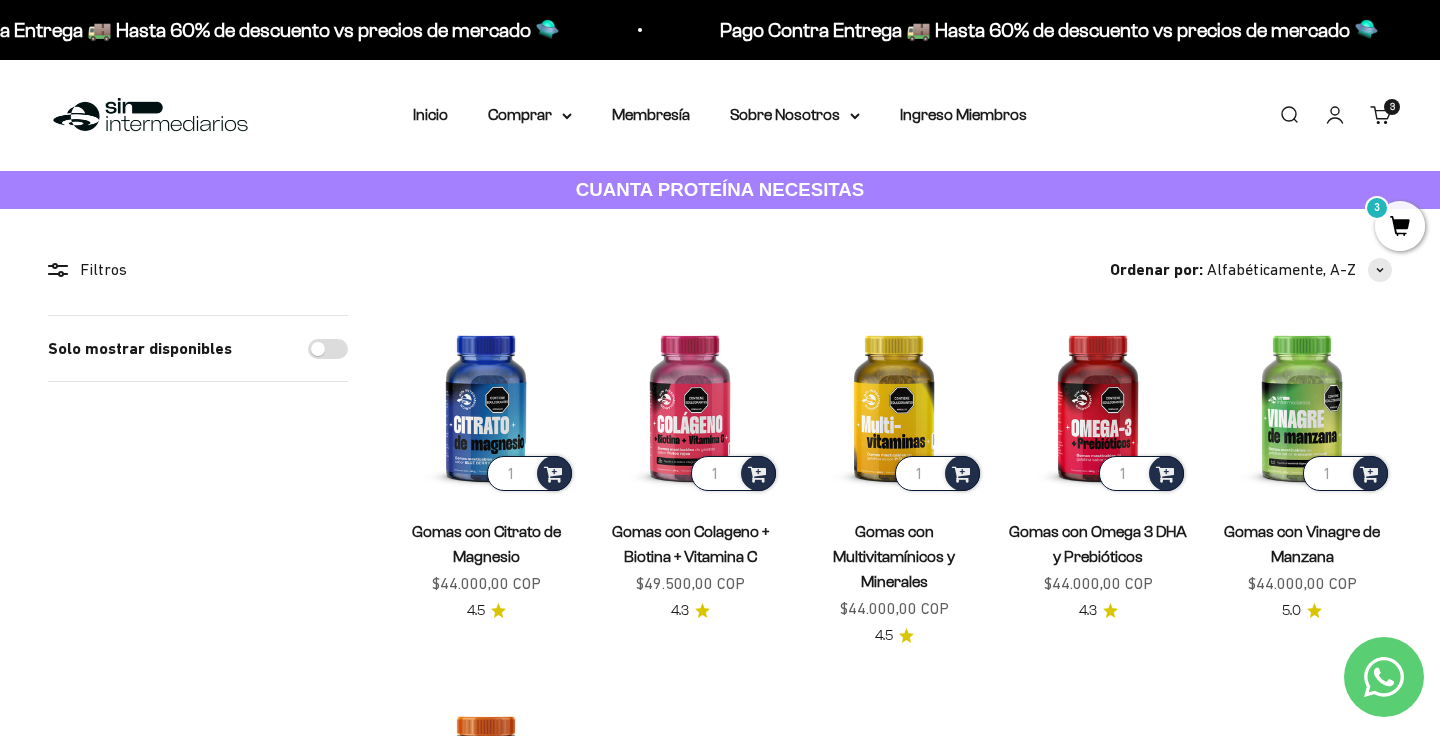 click on "3" at bounding box center (1400, 226) 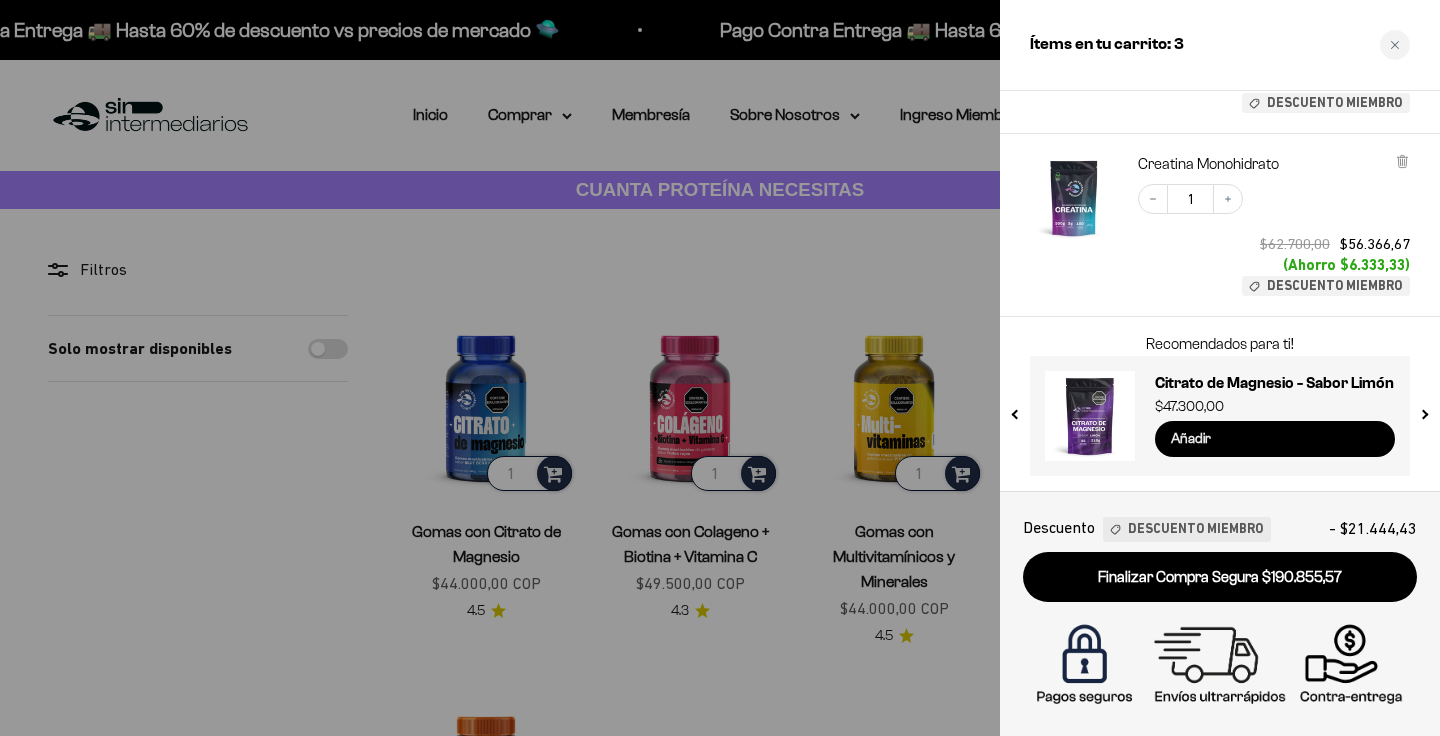 scroll, scrollTop: 0, scrollLeft: 0, axis: both 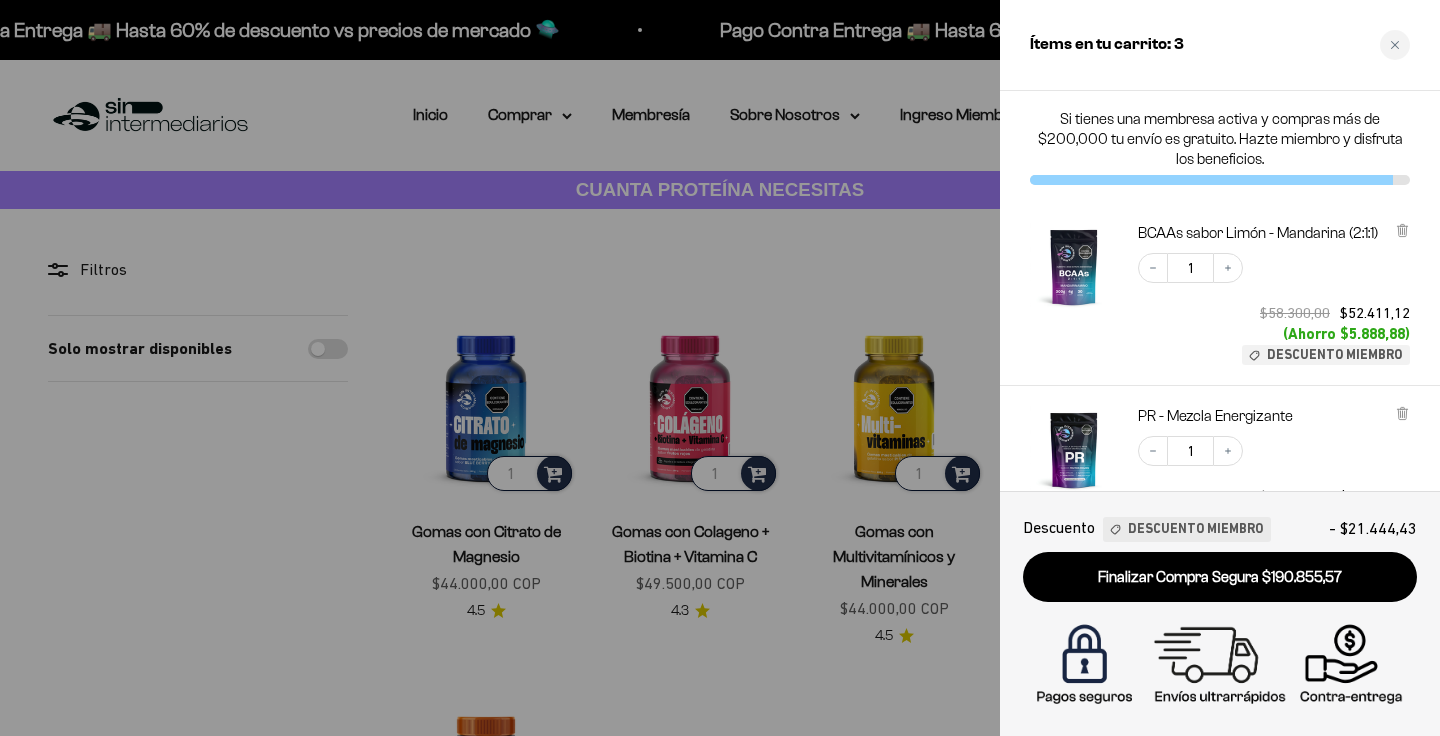 click at bounding box center [720, 368] 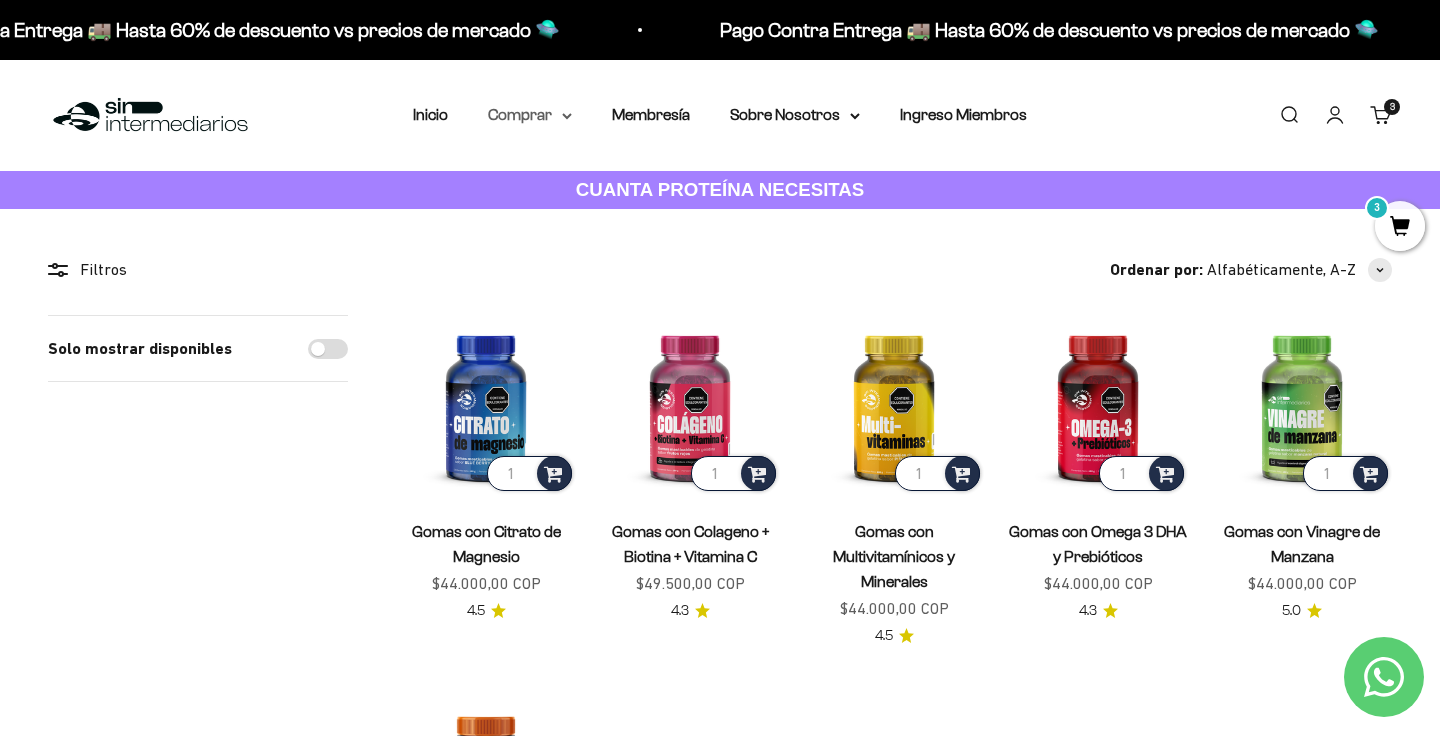 click on "Comprar" at bounding box center (530, 115) 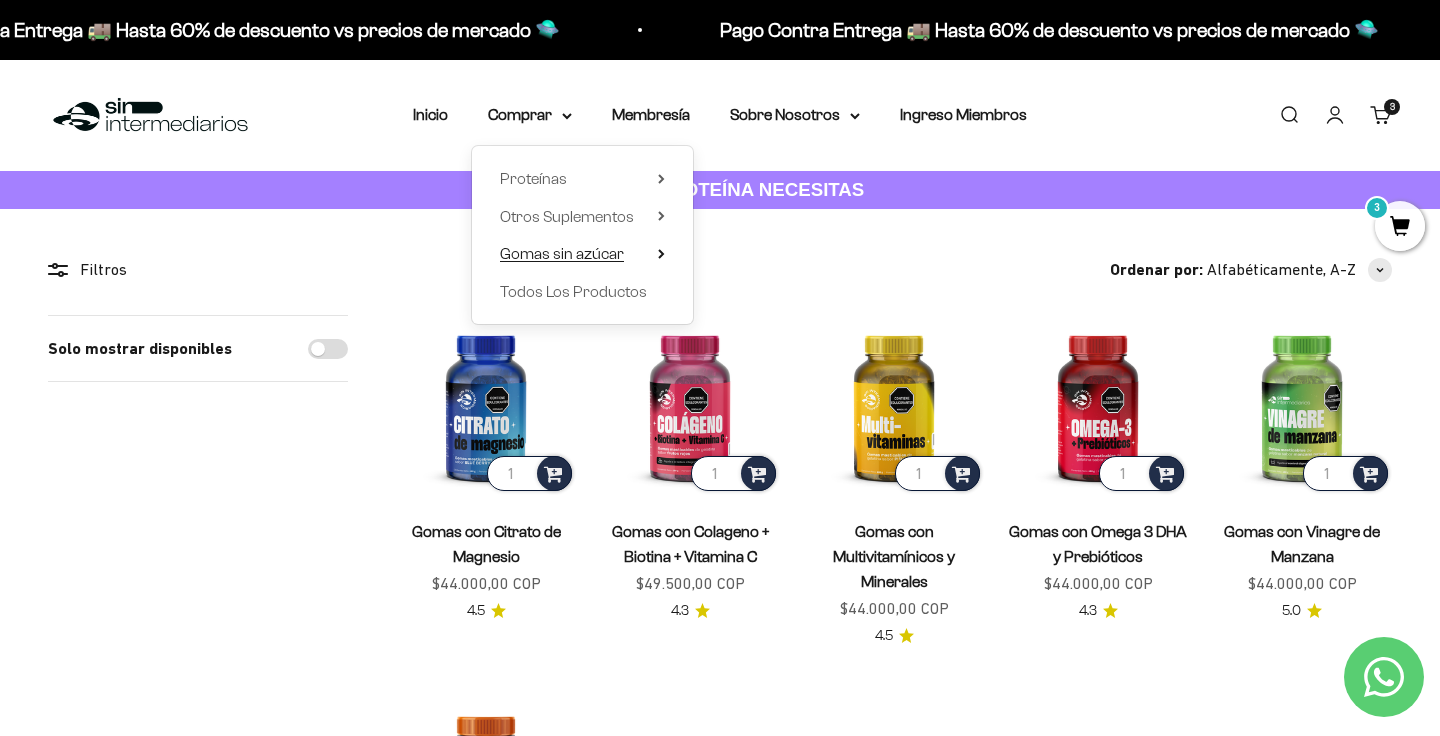 click on "Gomas sin azúcar" at bounding box center (582, 254) 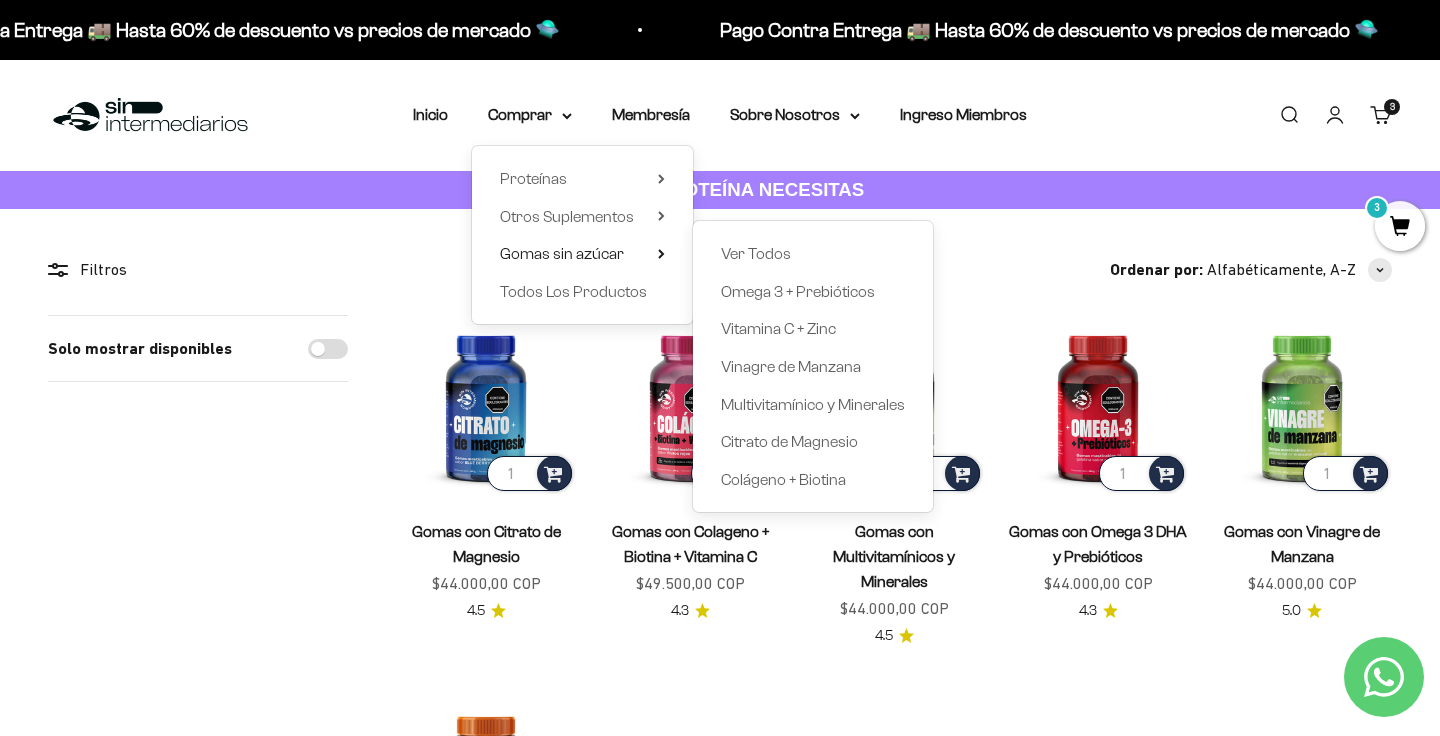 click on "Ver Todos
Omega 3 + Prebióticos
Vitamina C + Zinc
Vinagre de Manzana
Multivitamínico y Minerales" at bounding box center (813, 366) 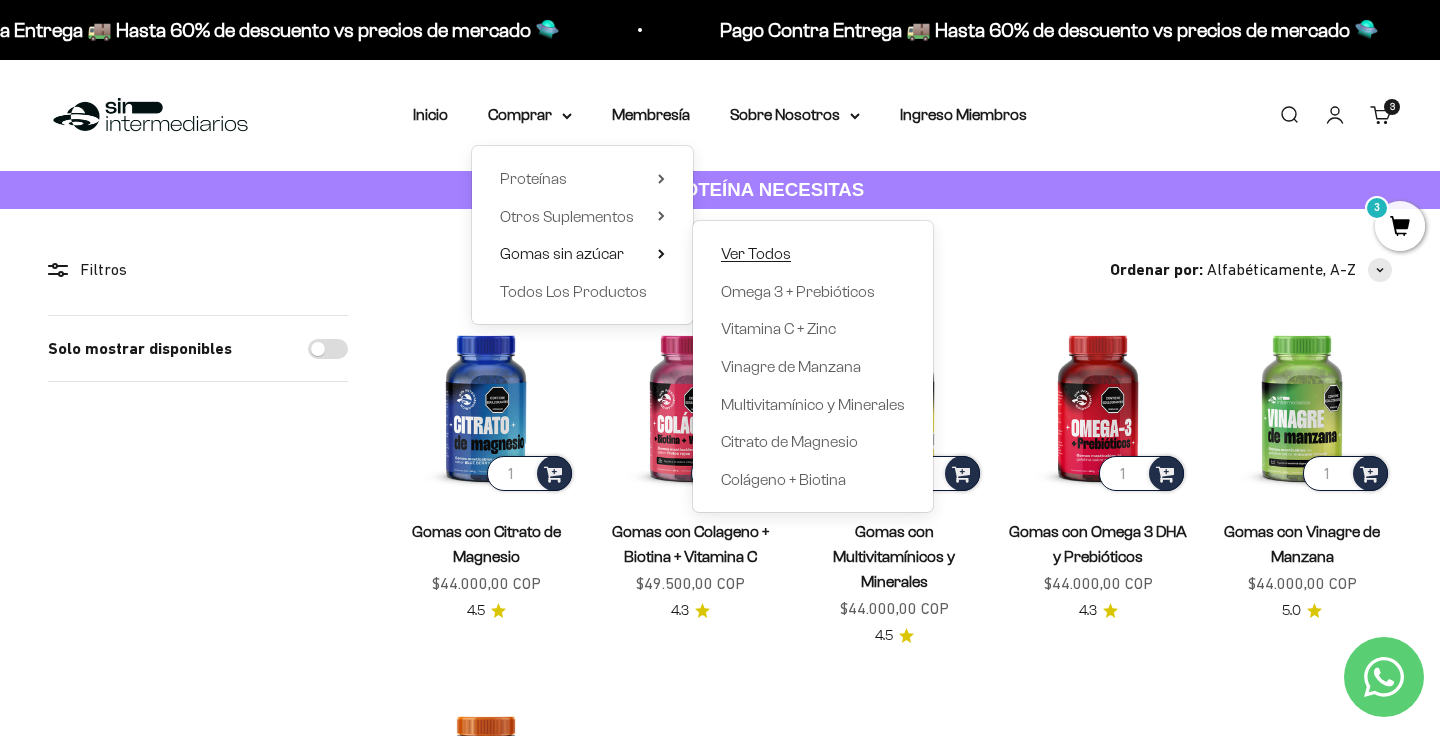 click on "Ver Todos" at bounding box center [756, 253] 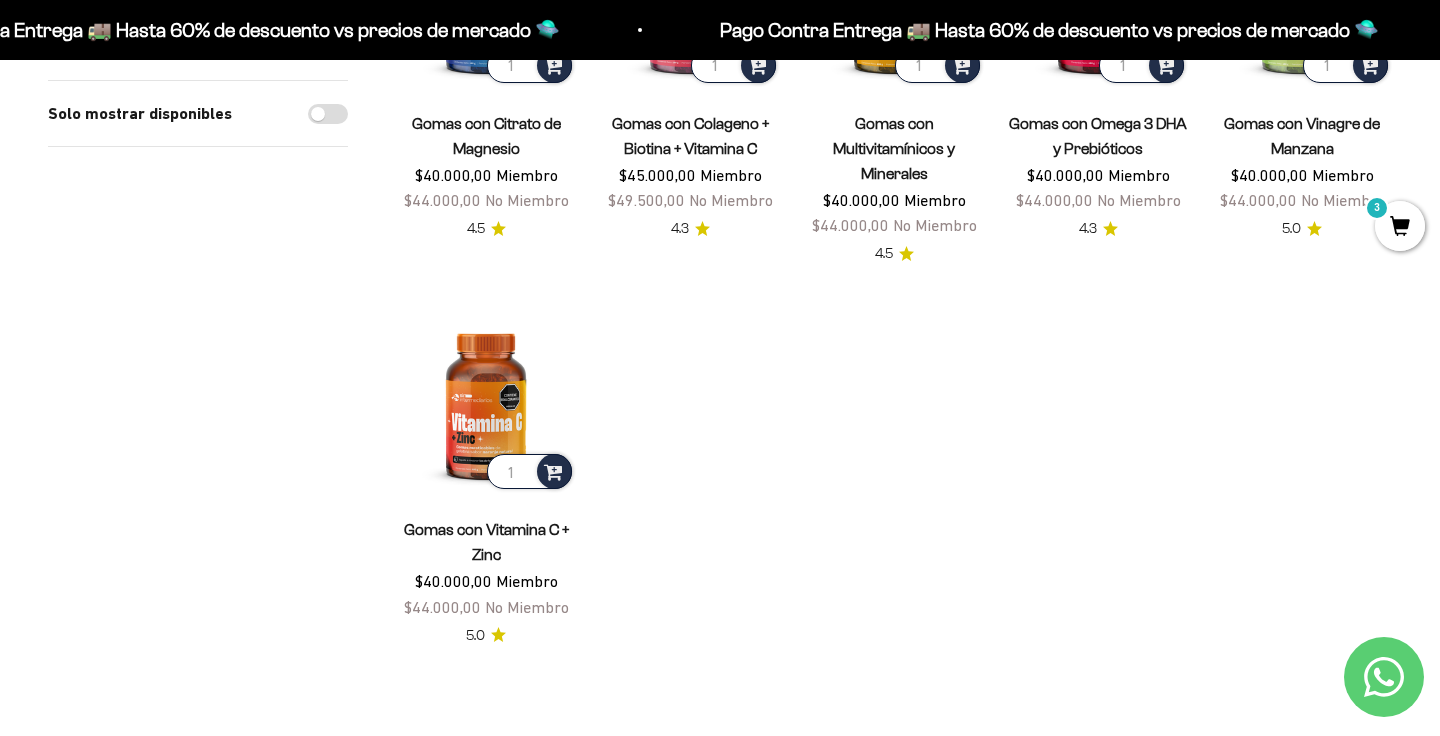scroll, scrollTop: 0, scrollLeft: 0, axis: both 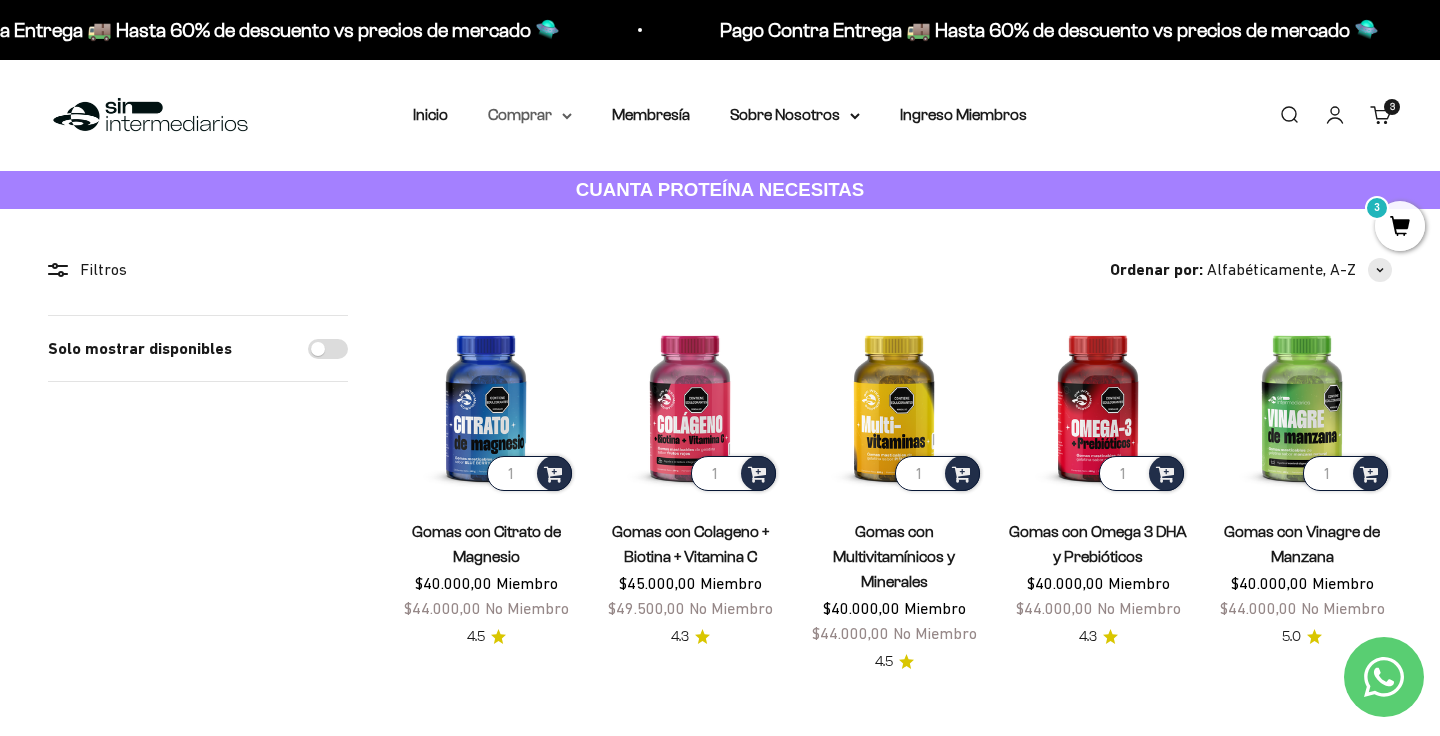 click 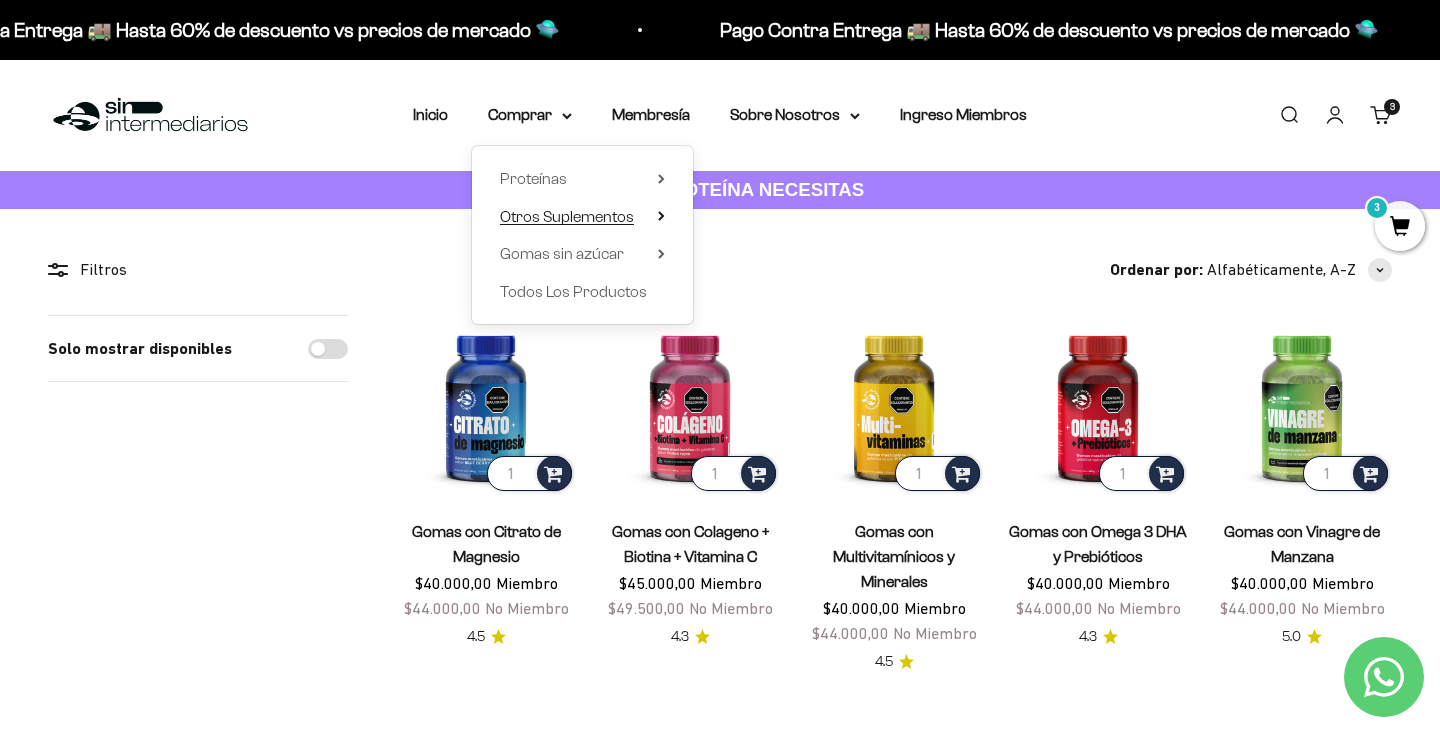 click on "Otros Suplementos" at bounding box center [582, 217] 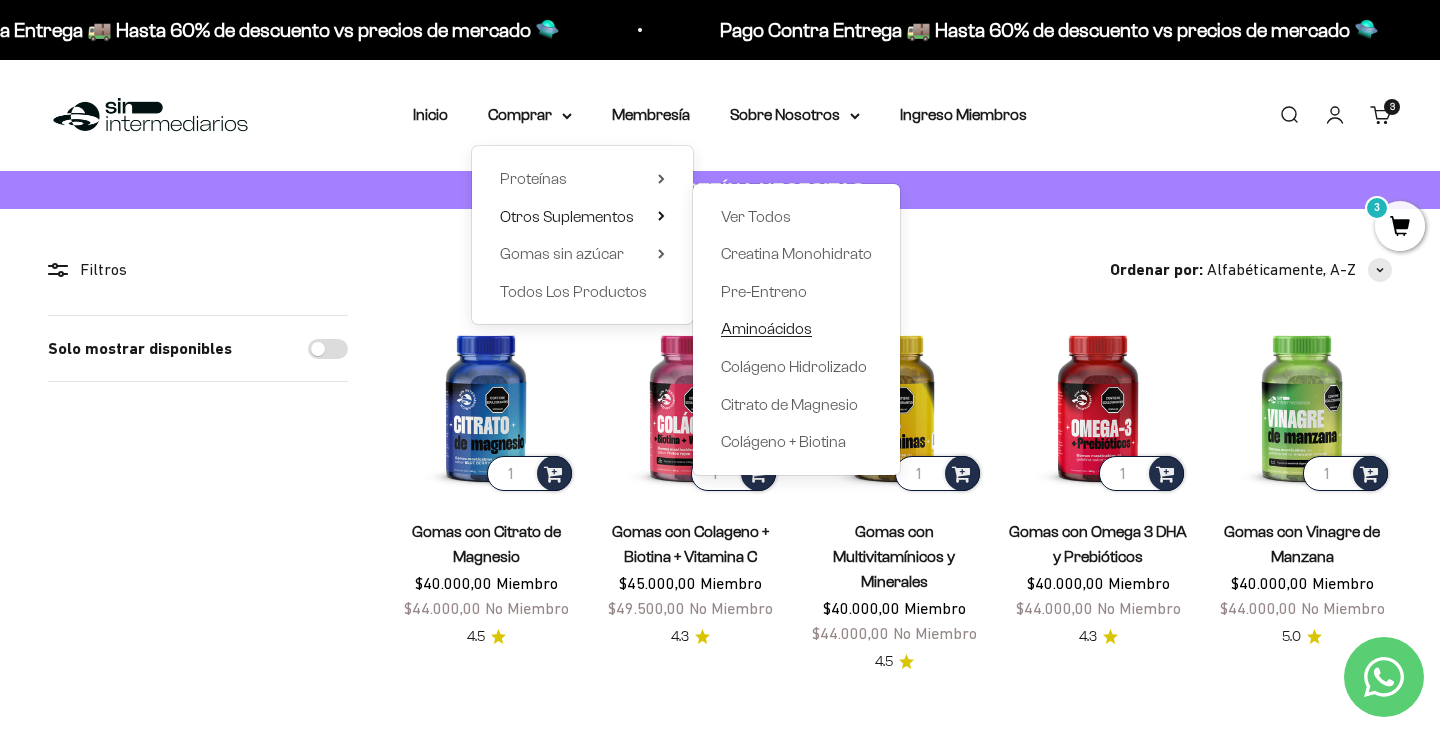 click on "Aminoácidos" at bounding box center (766, 328) 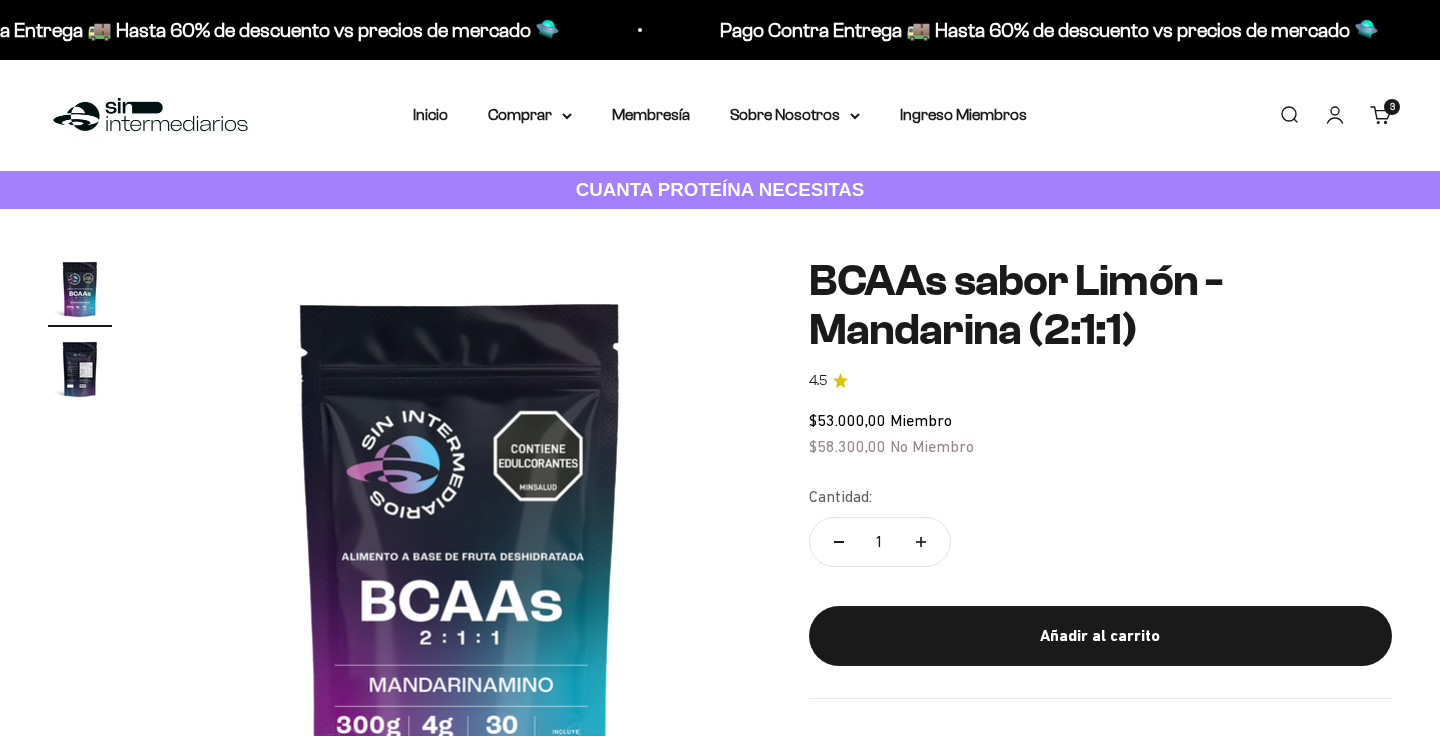 scroll, scrollTop: 0, scrollLeft: 0, axis: both 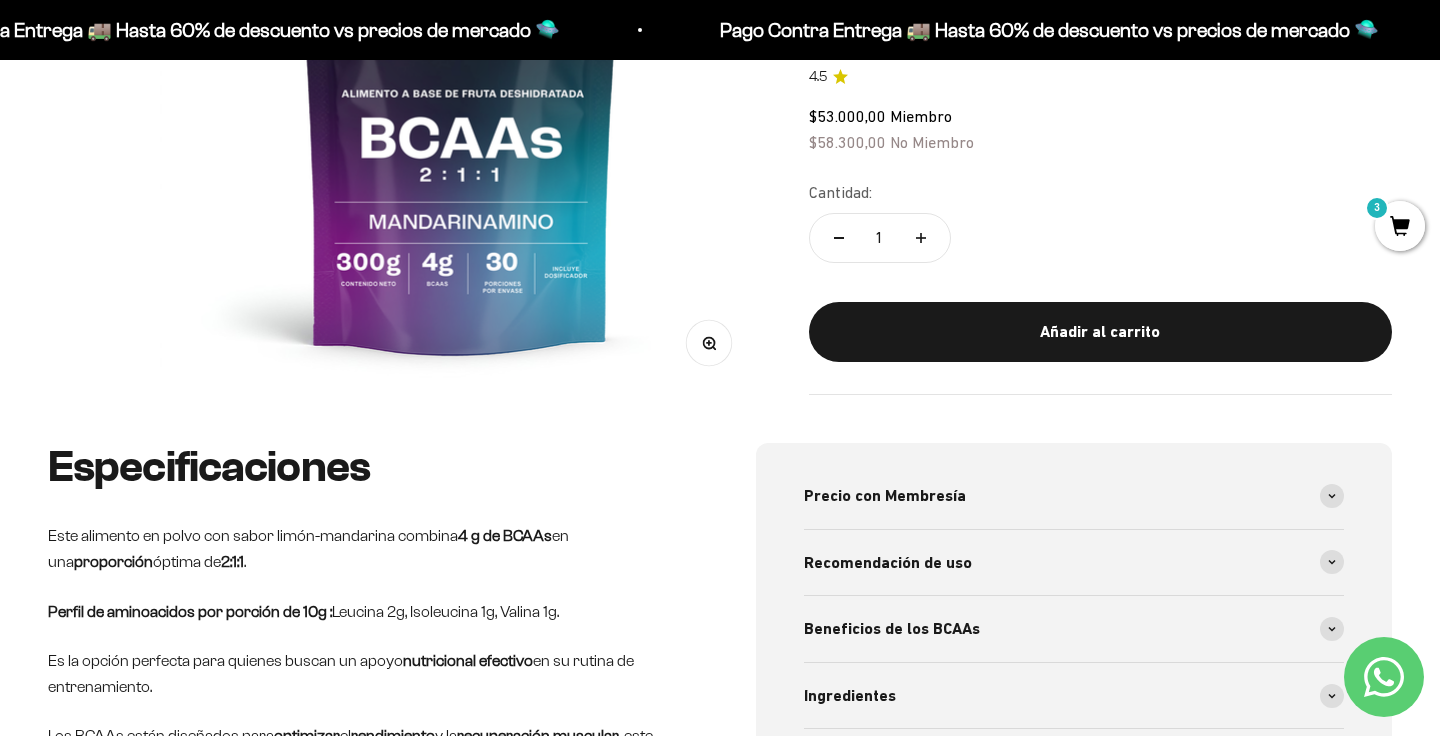 click on "3" at bounding box center [1400, 226] 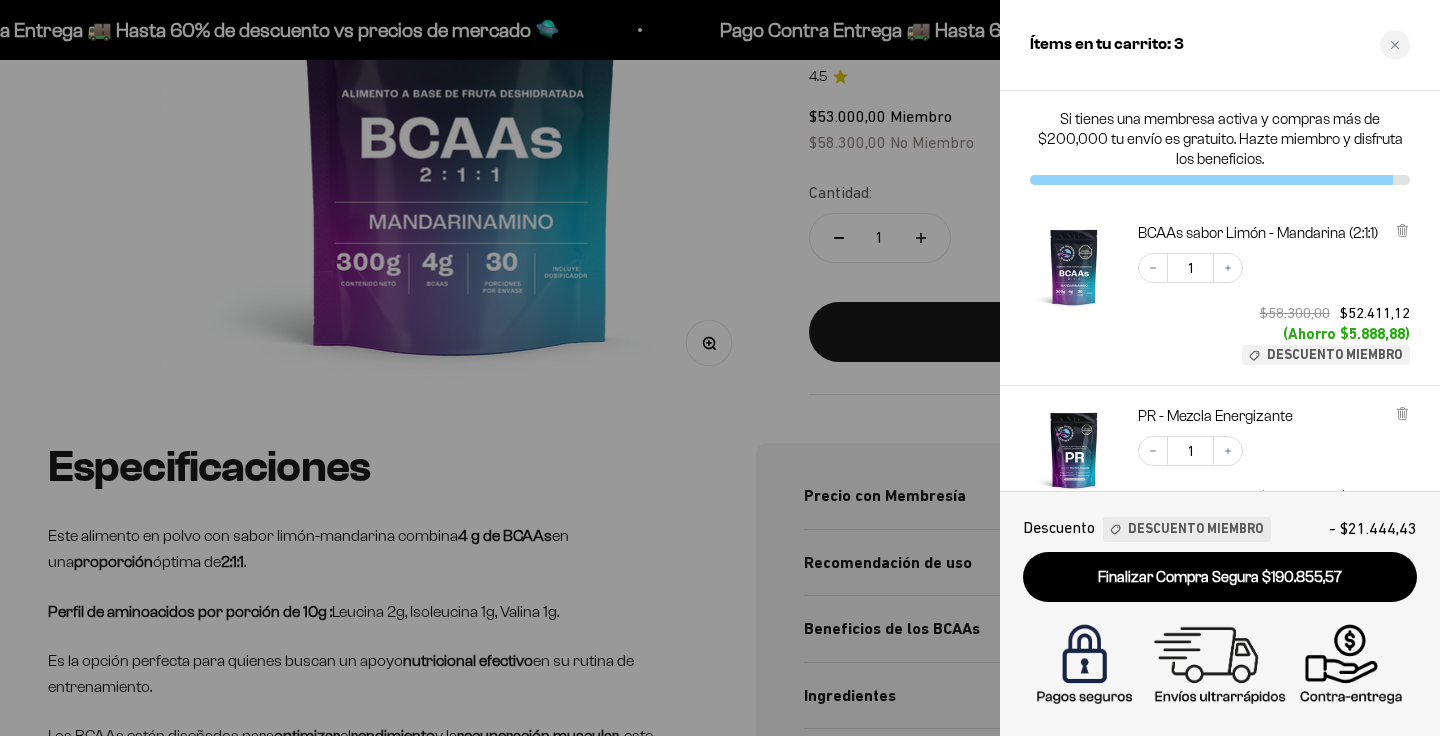 click on "Decrease quantity 1 Increase quantity $58.300,00 $52.411,12 (Ahorro $5.888,88) Descuento Miembro" at bounding box center (1264, 299) 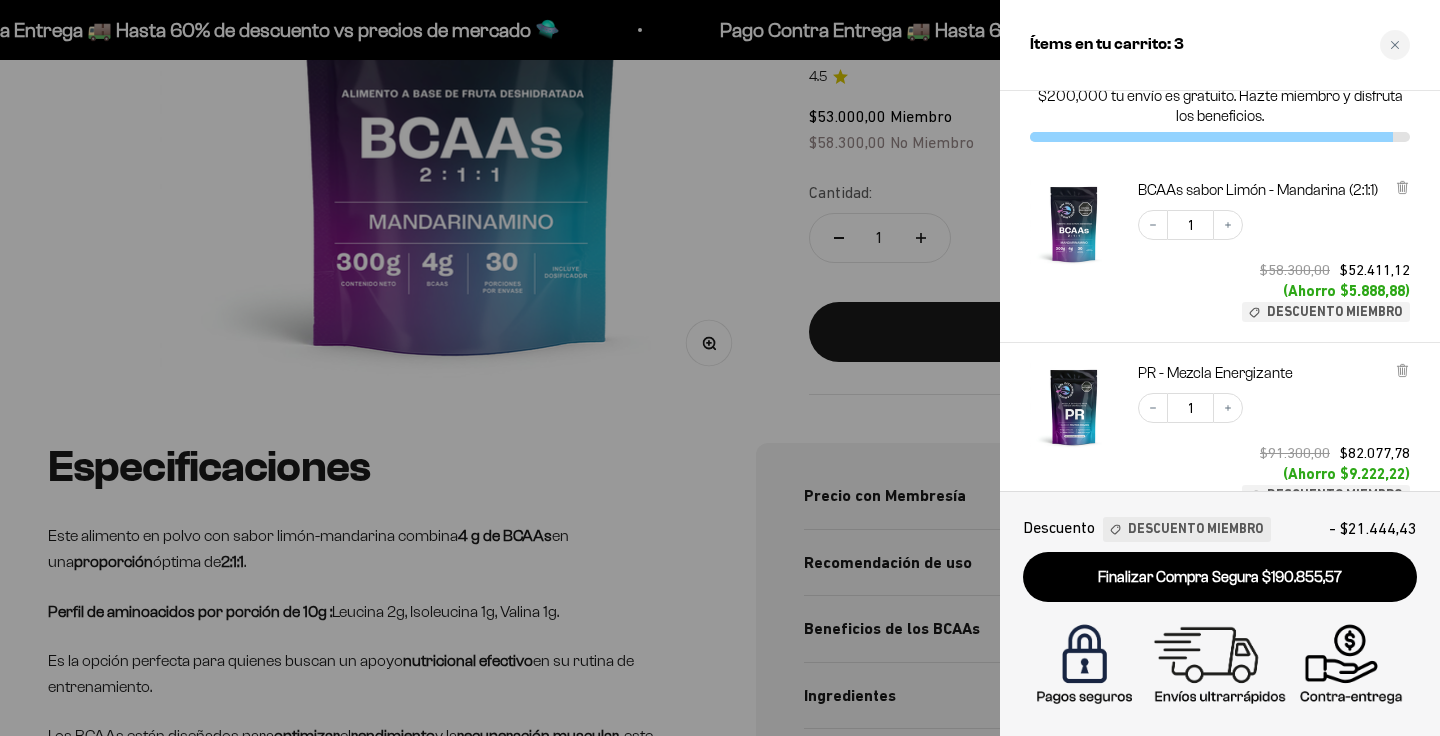 scroll, scrollTop: 42, scrollLeft: 0, axis: vertical 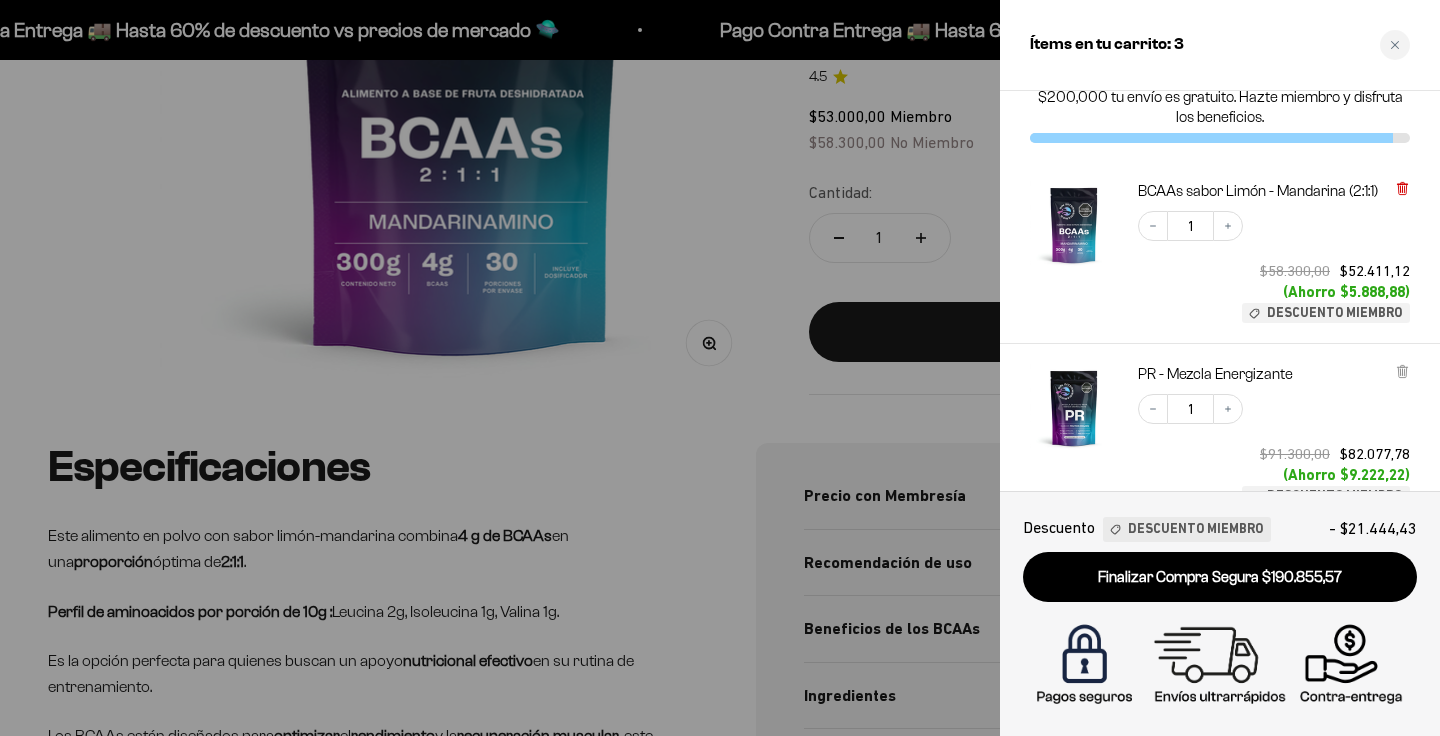 click 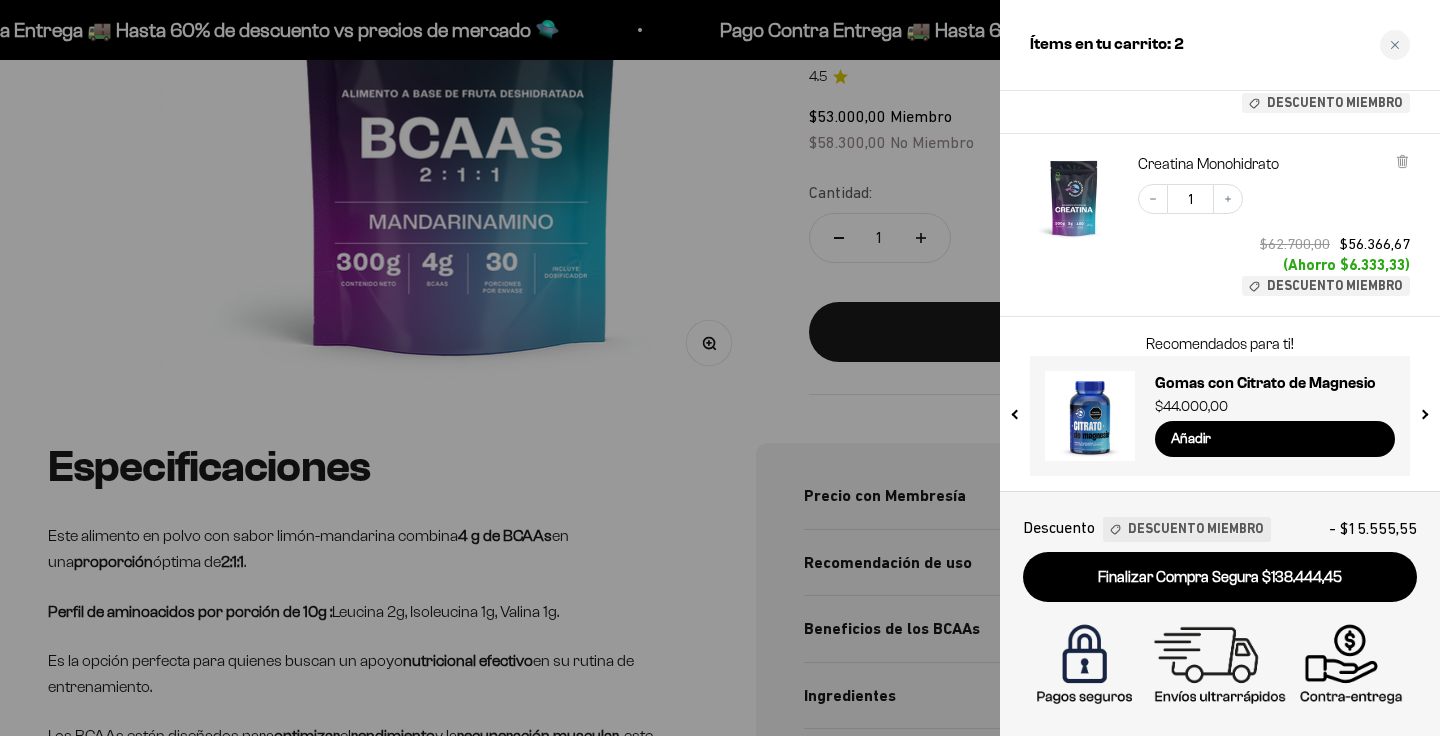 scroll, scrollTop: 0, scrollLeft: 0, axis: both 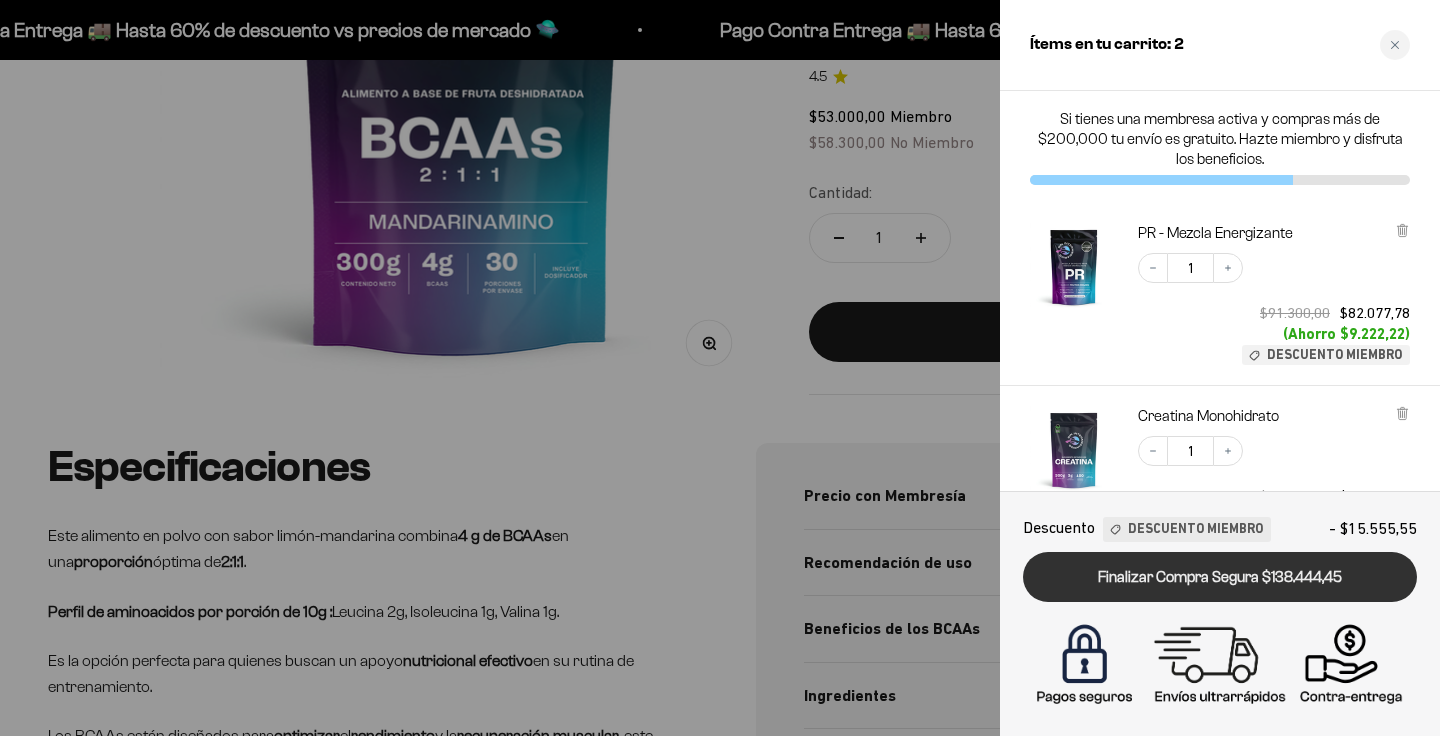 click on "Finalizar Compra Segura $138.444,45" at bounding box center [1220, 577] 